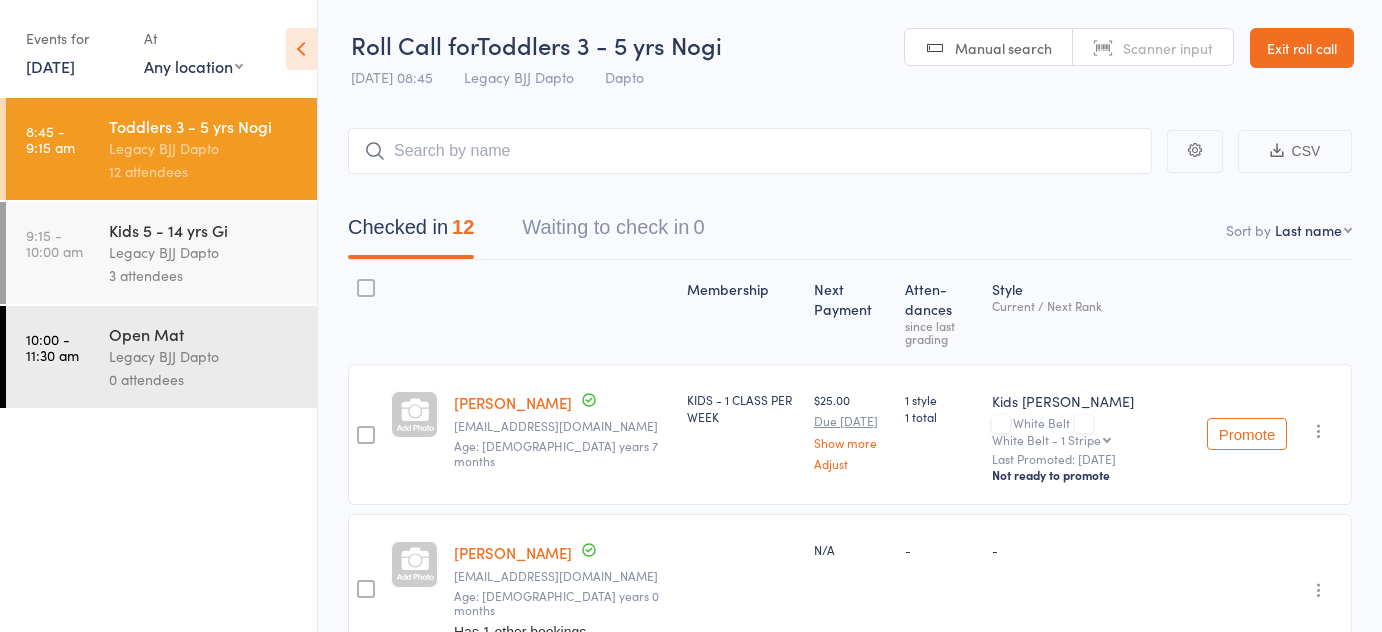 scroll, scrollTop: 890, scrollLeft: 0, axis: vertical 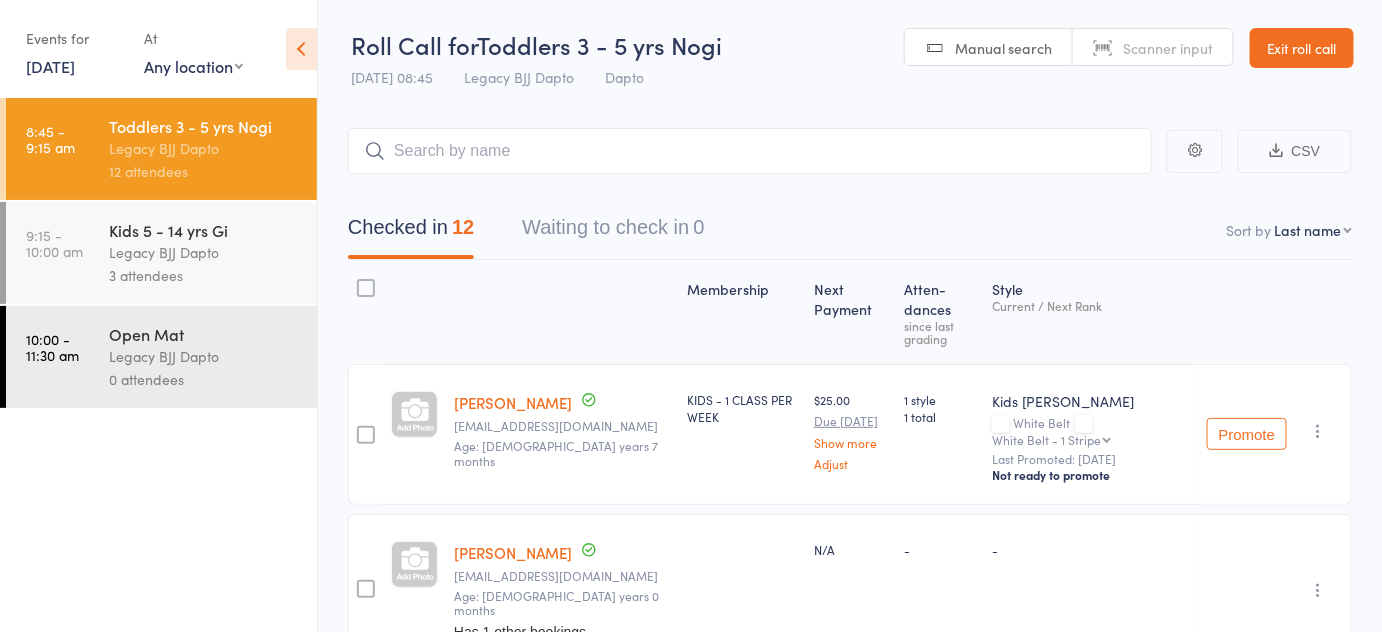 click on "Exit roll call" at bounding box center (1302, 48) 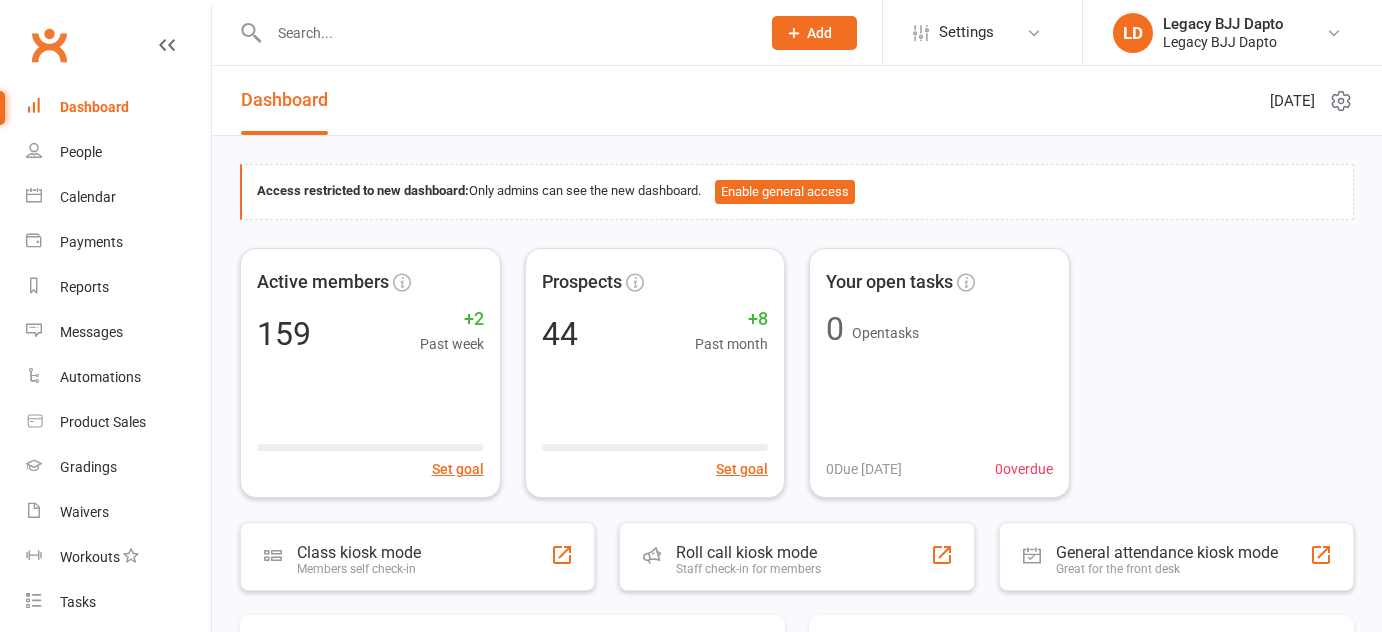 scroll, scrollTop: 0, scrollLeft: 0, axis: both 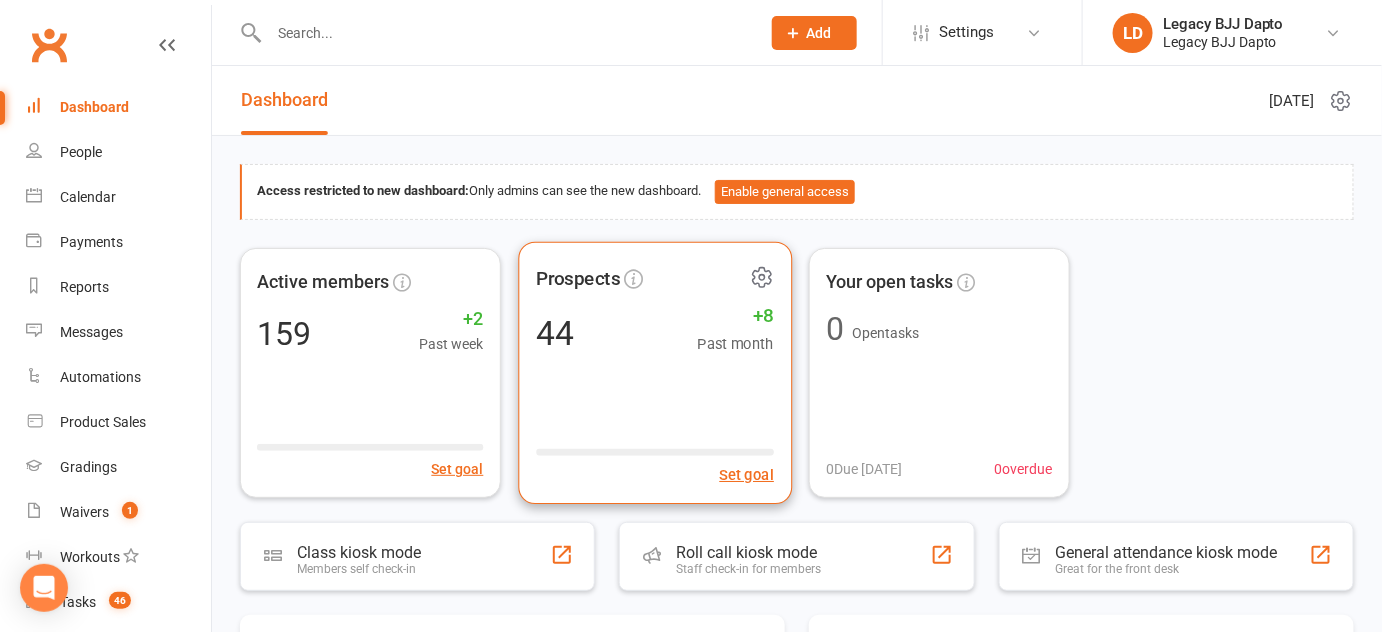 click on "Prospects   44 +8 Past month Set goal" at bounding box center (655, 372) 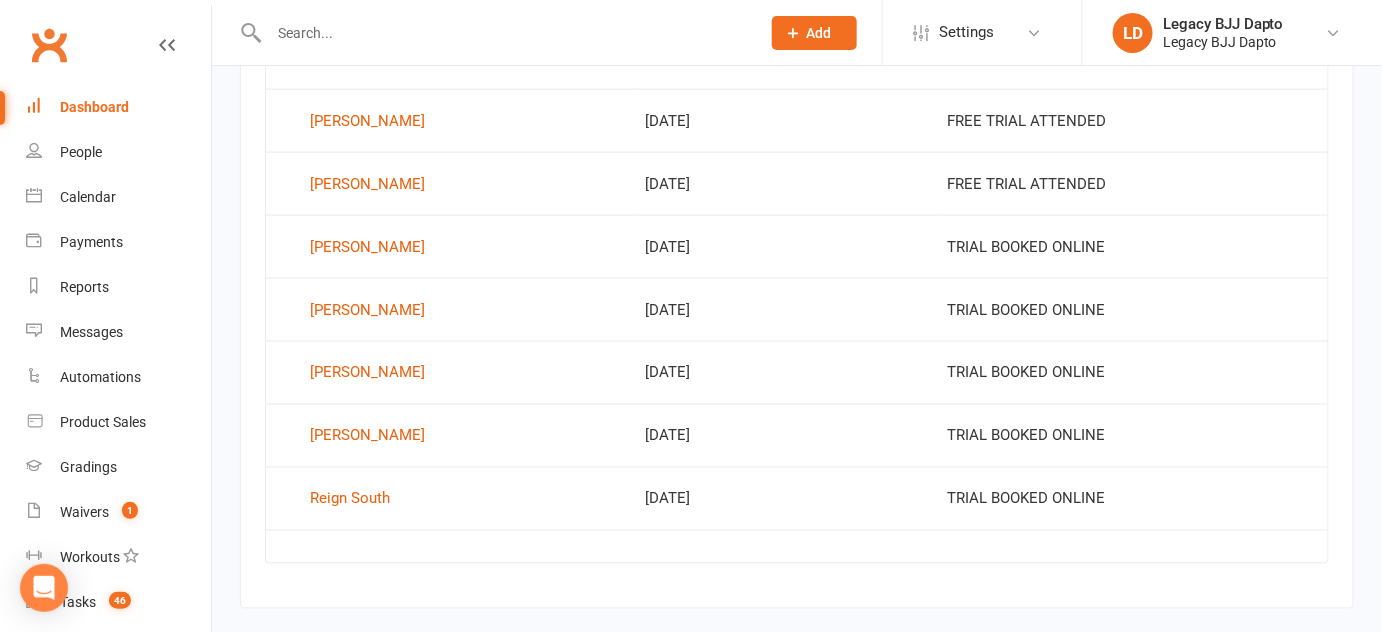 scroll, scrollTop: 973, scrollLeft: 0, axis: vertical 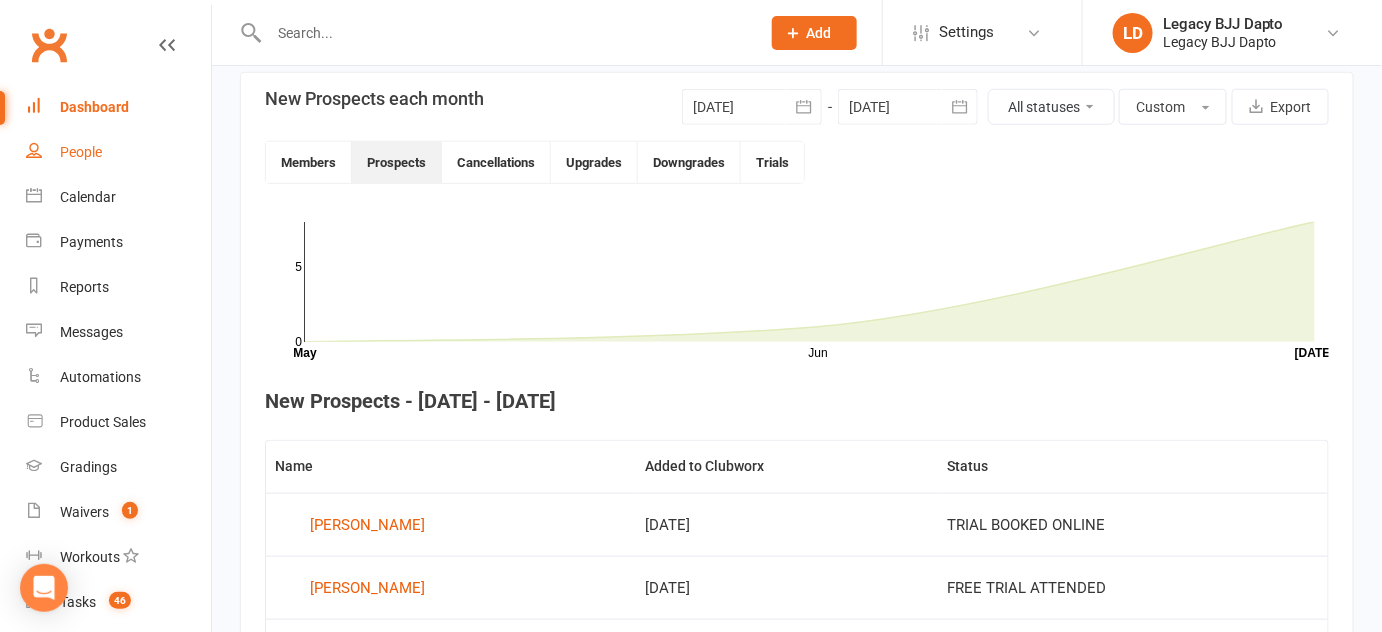 click on "People" at bounding box center (81, 152) 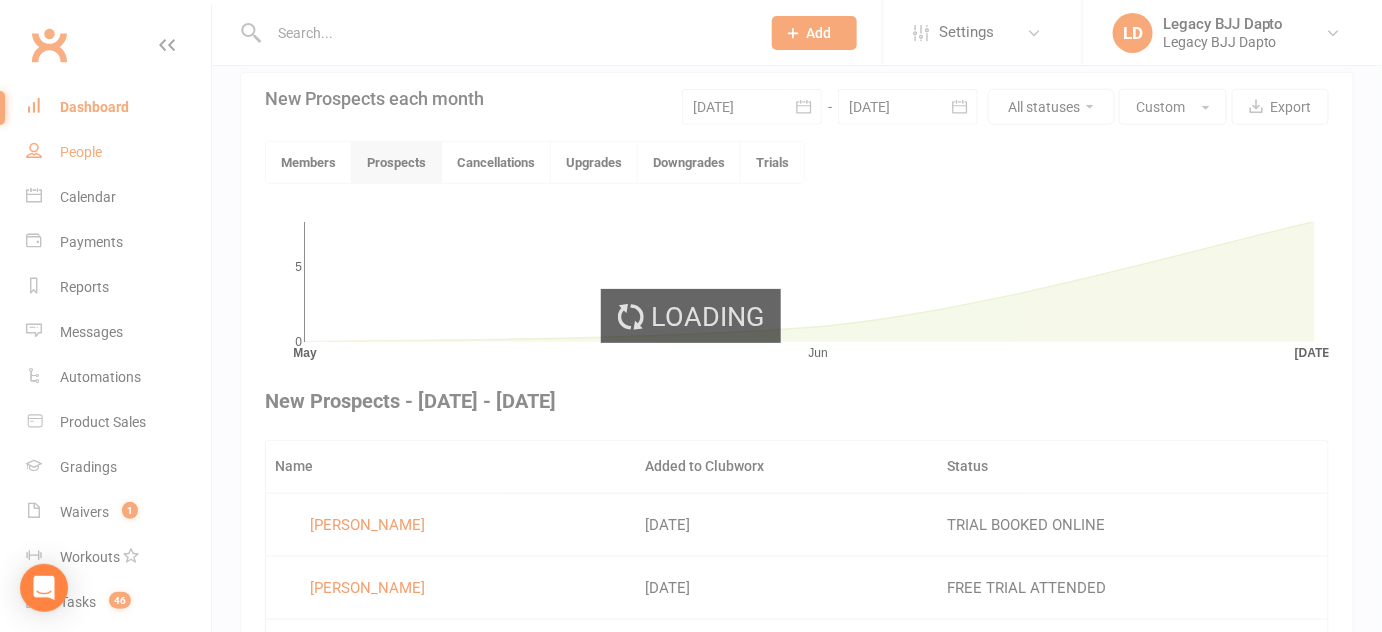 select on "100" 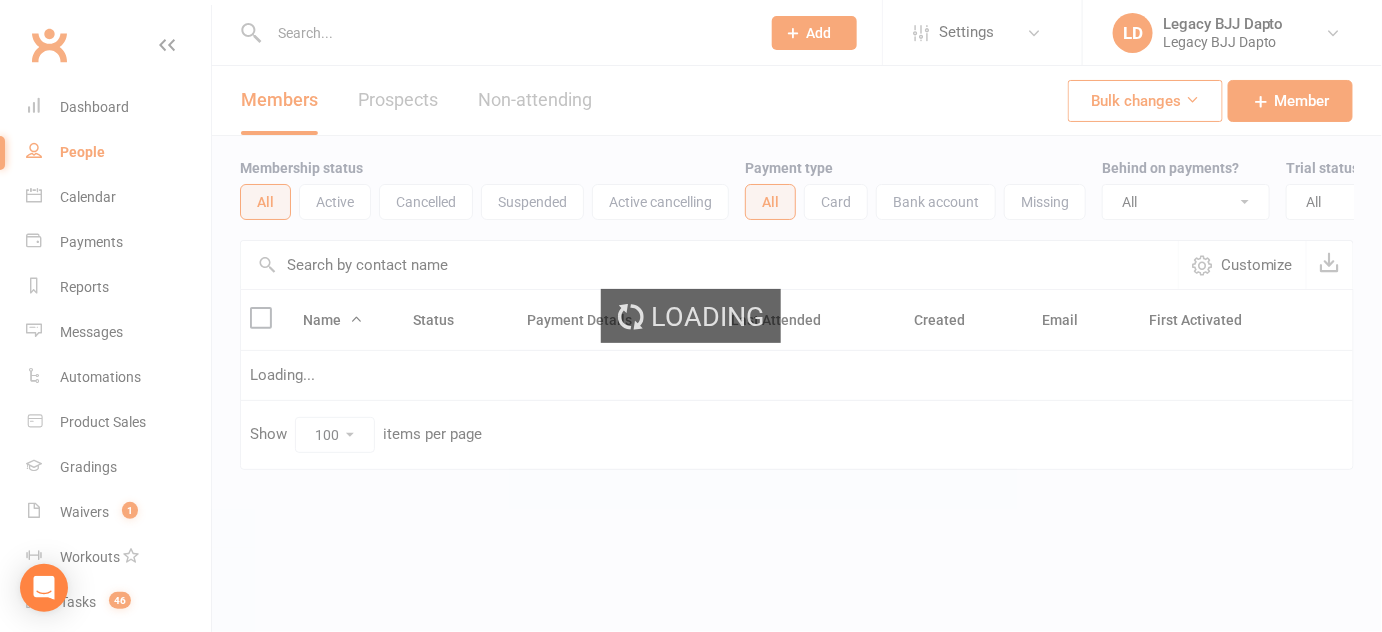 scroll, scrollTop: 0, scrollLeft: 0, axis: both 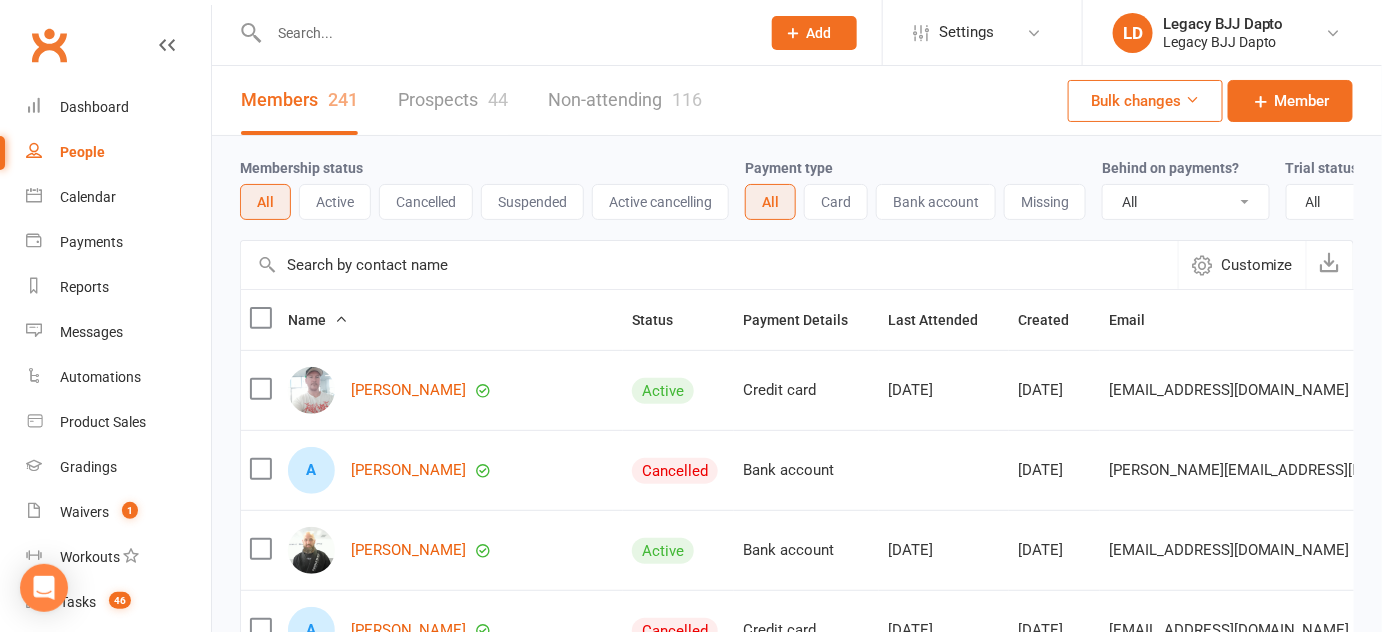 click on "Prospects 44" at bounding box center [453, 100] 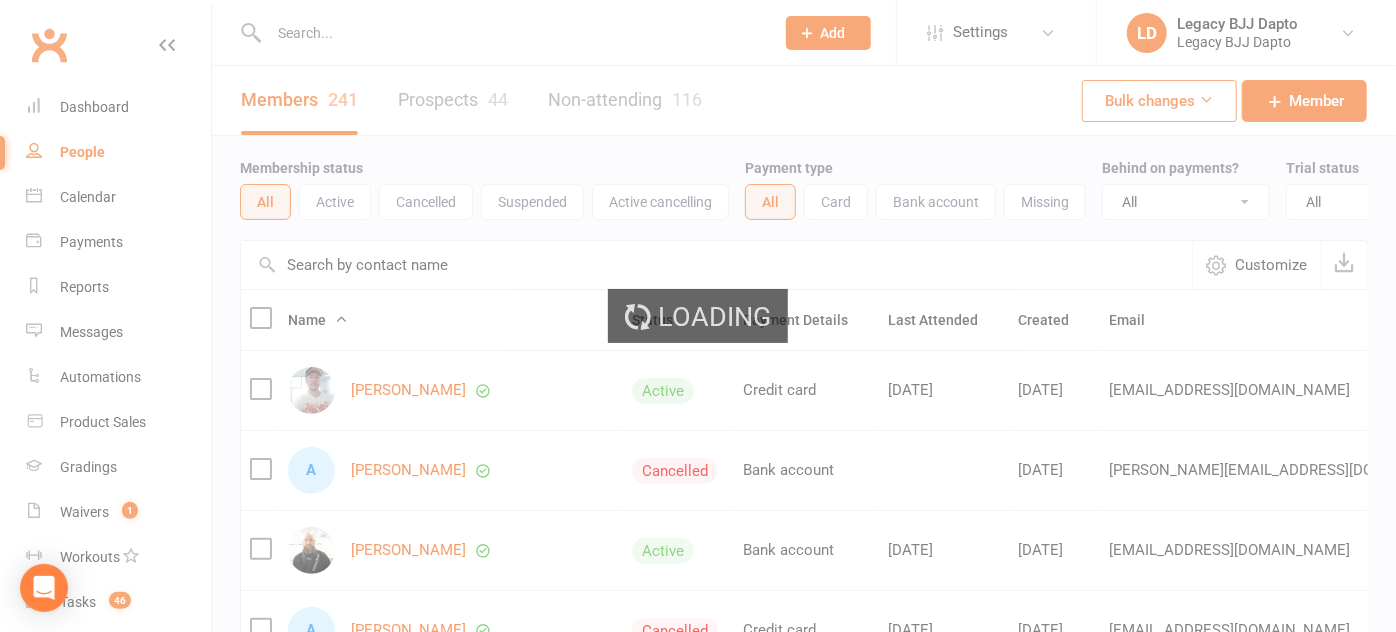 select on "100" 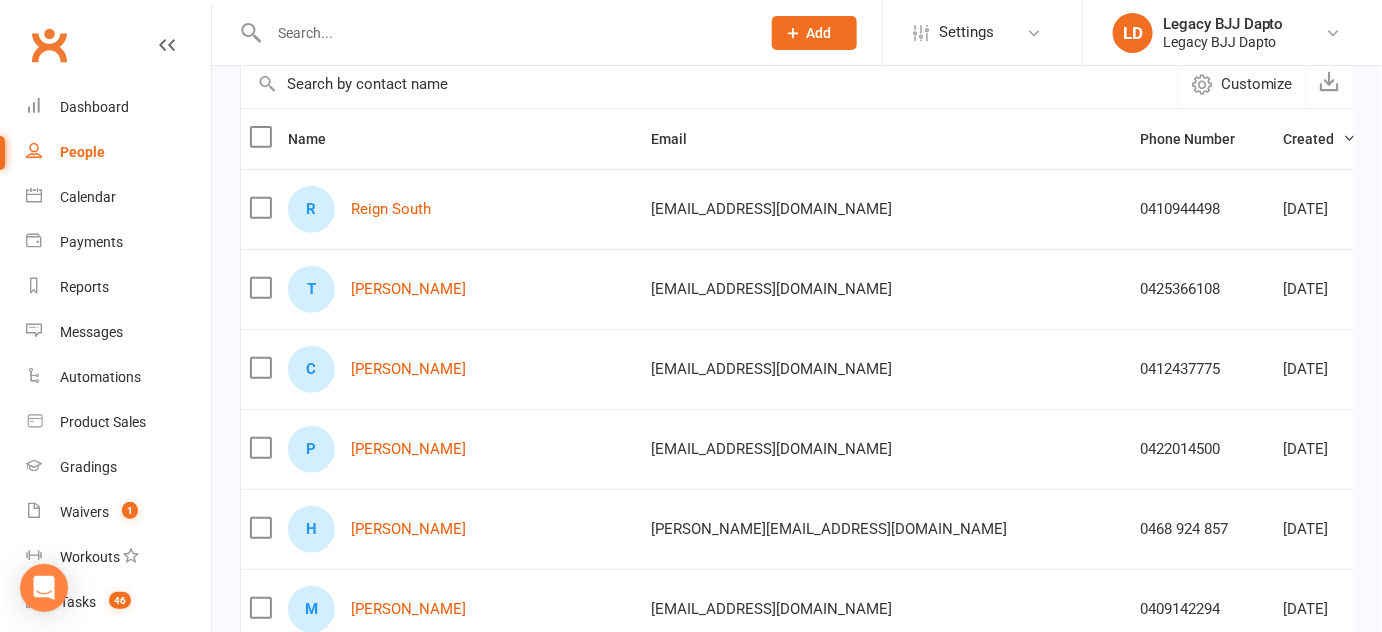 scroll, scrollTop: 181, scrollLeft: 0, axis: vertical 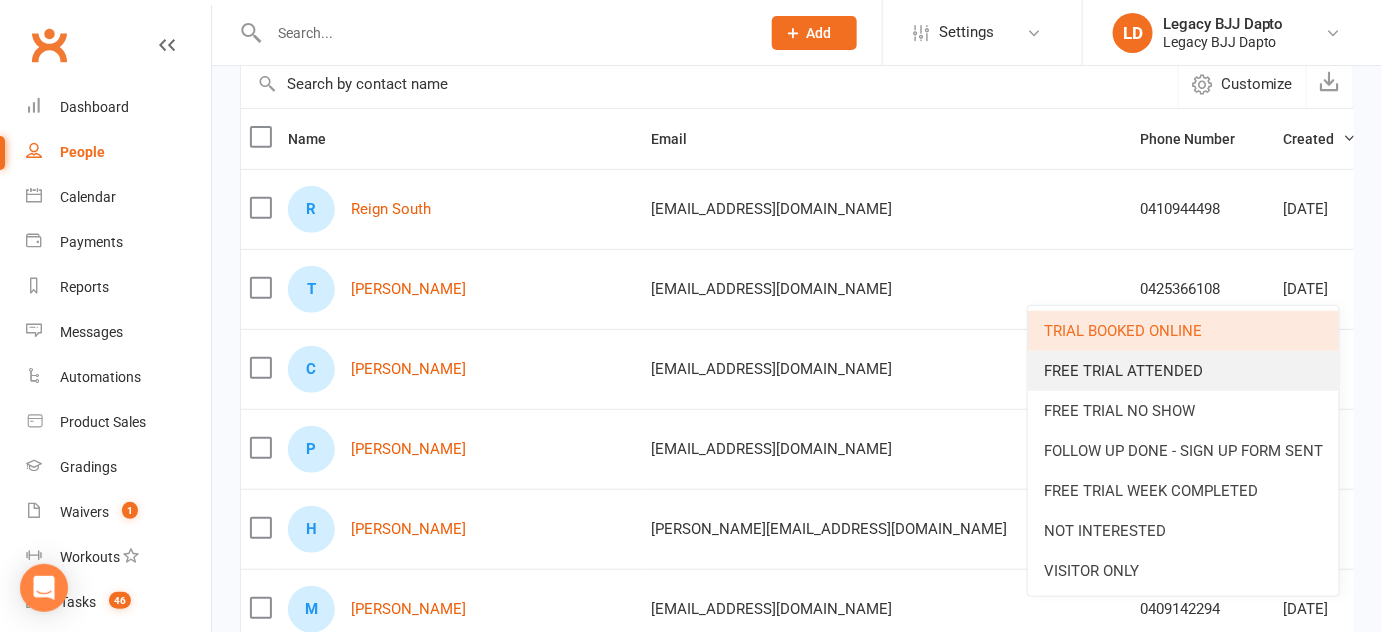 click on "FREE TRIAL ATTENDED" at bounding box center (1183, 371) 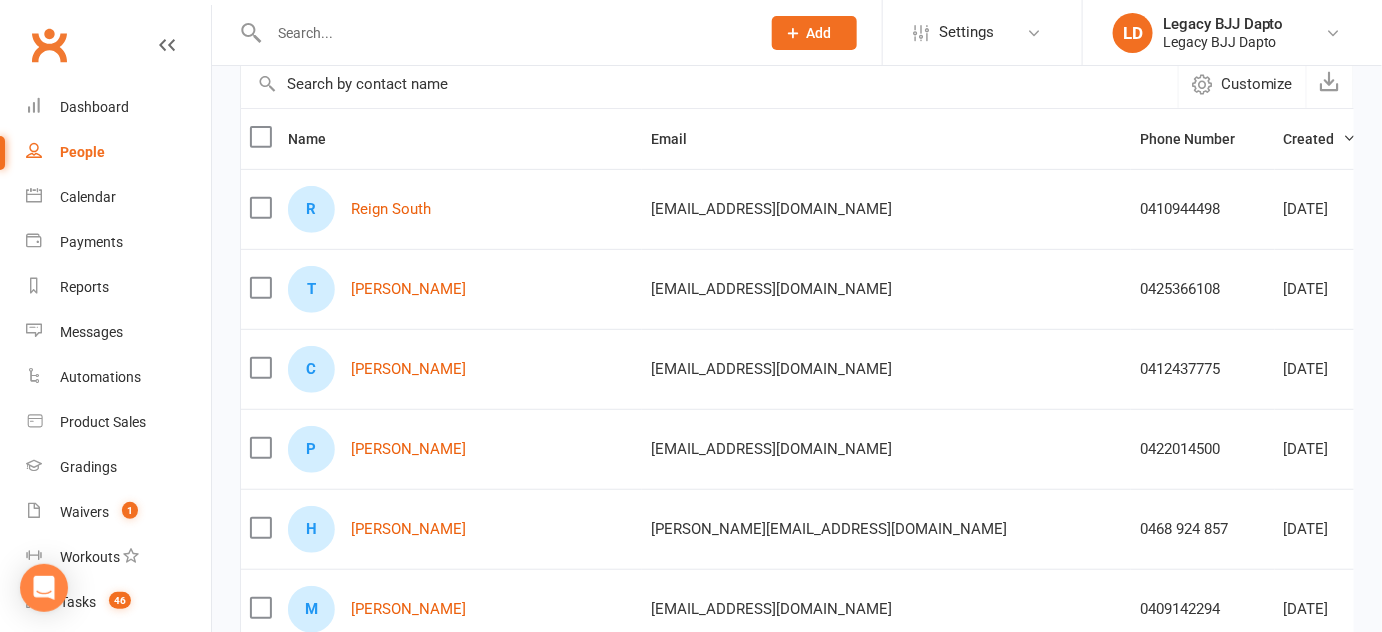 click on "FREE TRIAL ATTENDED" at bounding box center (1556, 290) 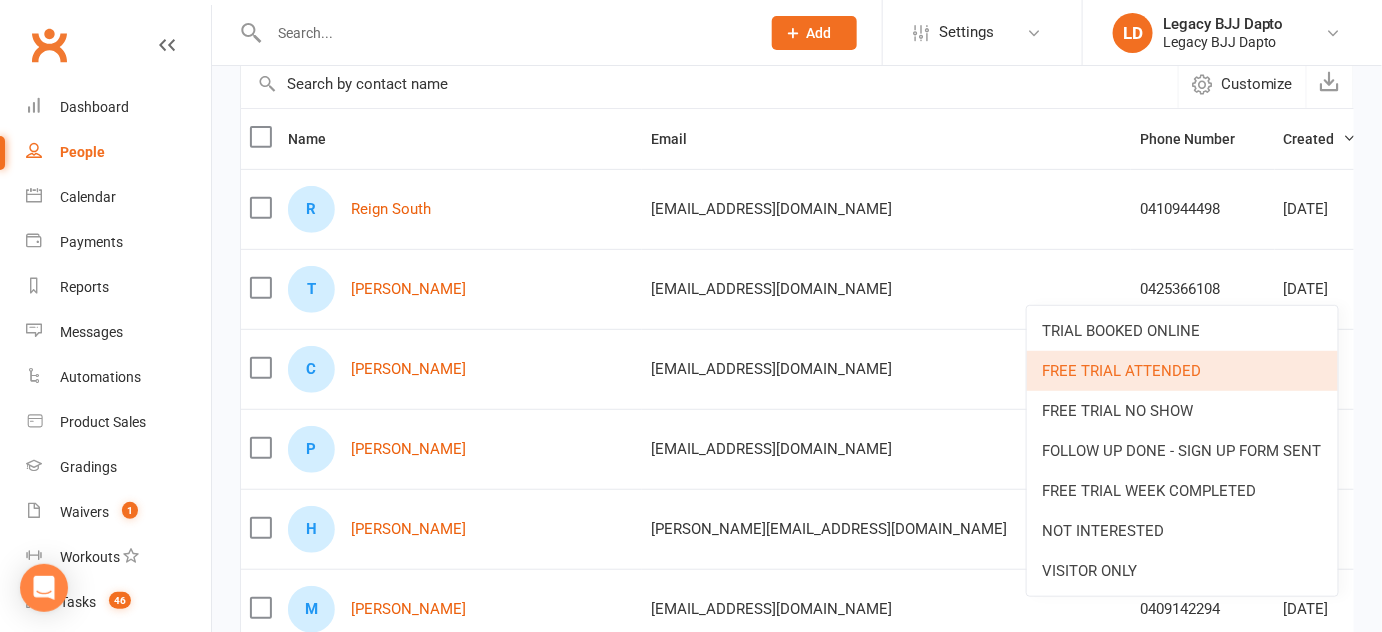 click on "FREE TRIAL ATTENDED" at bounding box center [1182, 371] 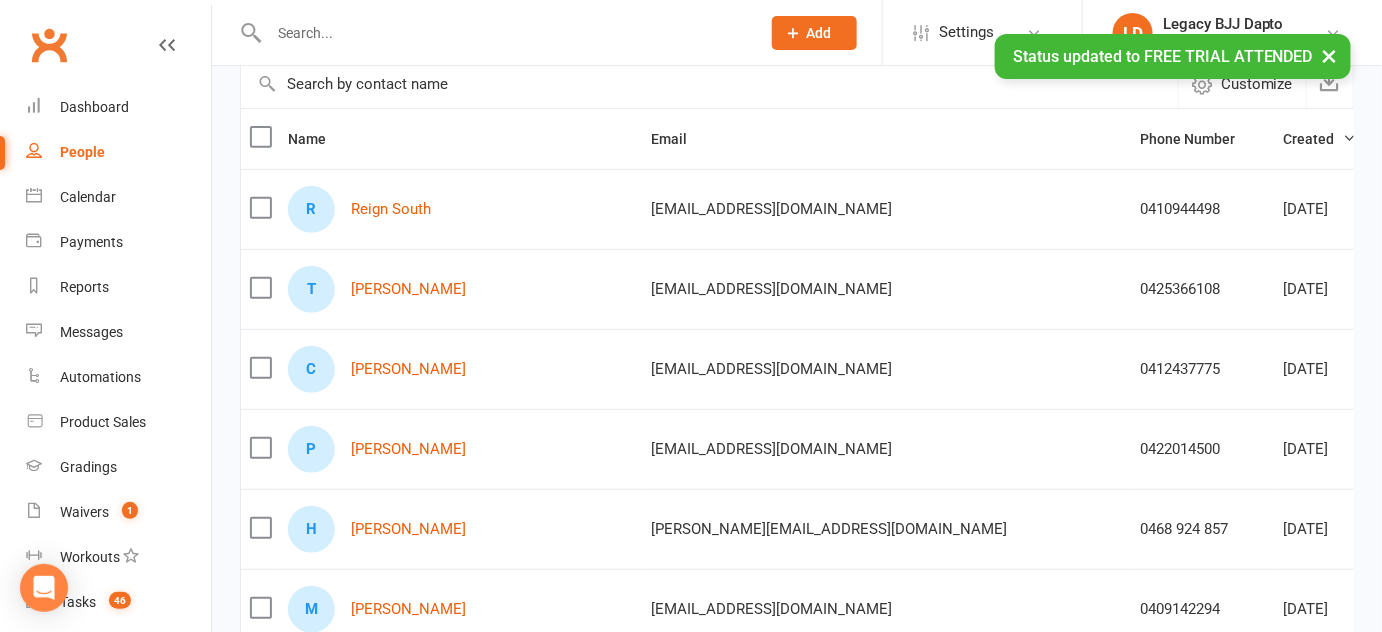 click on "TRIAL BOOKED ONLINE" at bounding box center [1558, 370] 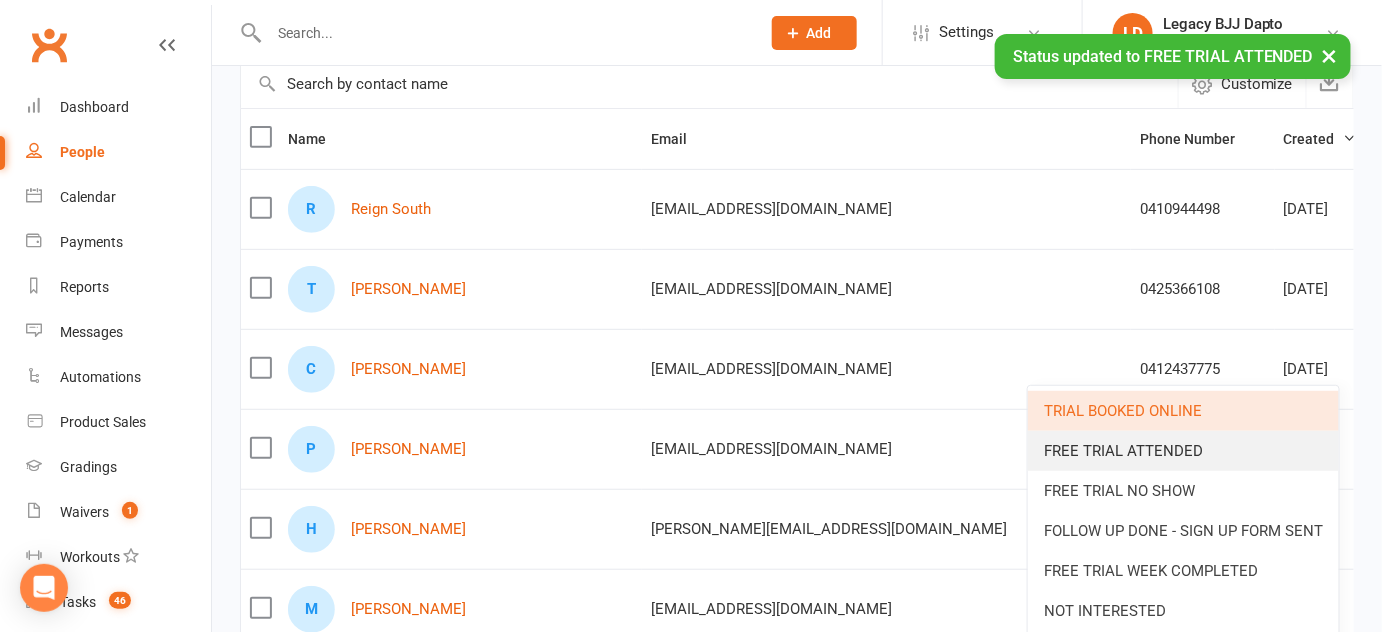 click on "FREE TRIAL ATTENDED" at bounding box center (1183, 451) 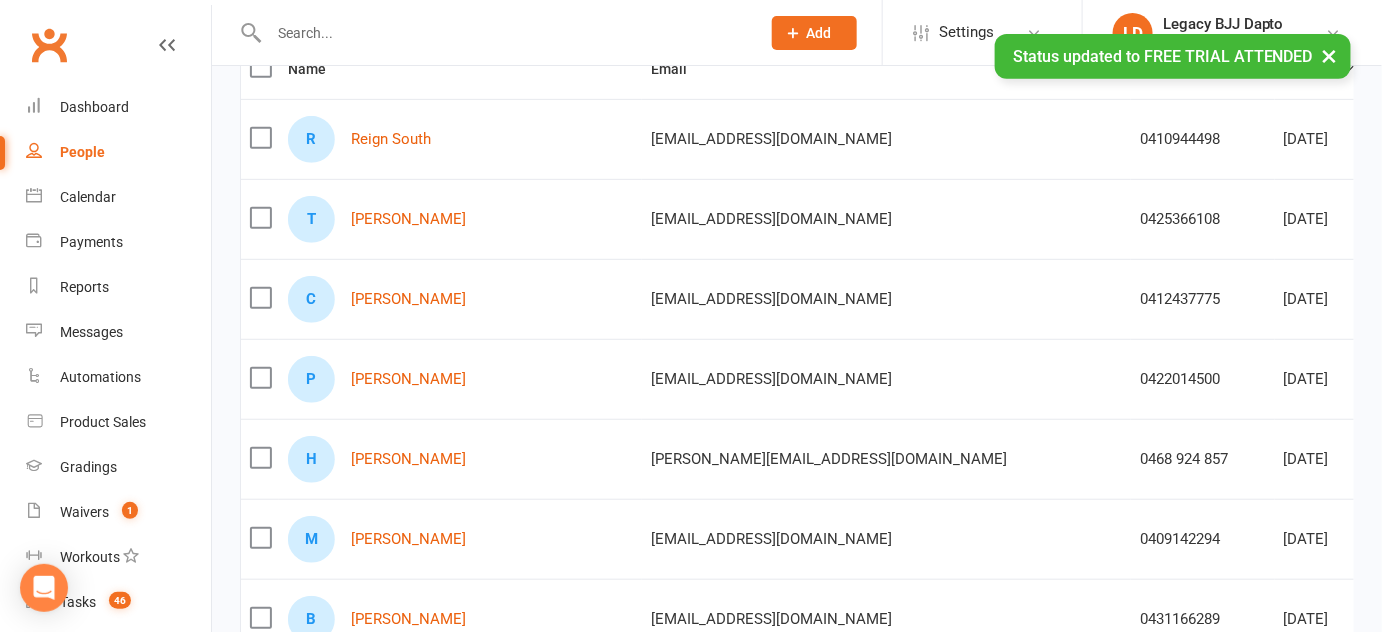 scroll, scrollTop: 255, scrollLeft: 0, axis: vertical 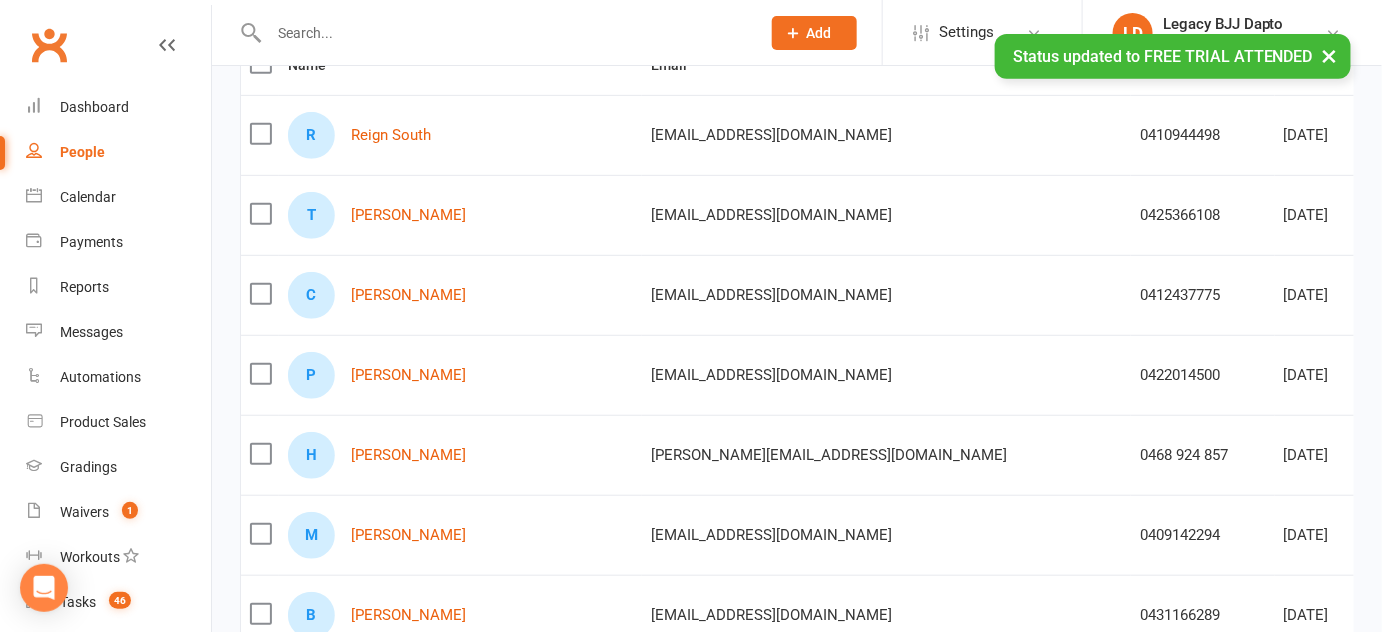 click on "TRIAL BOOKED ONLINE" at bounding box center (1558, 376) 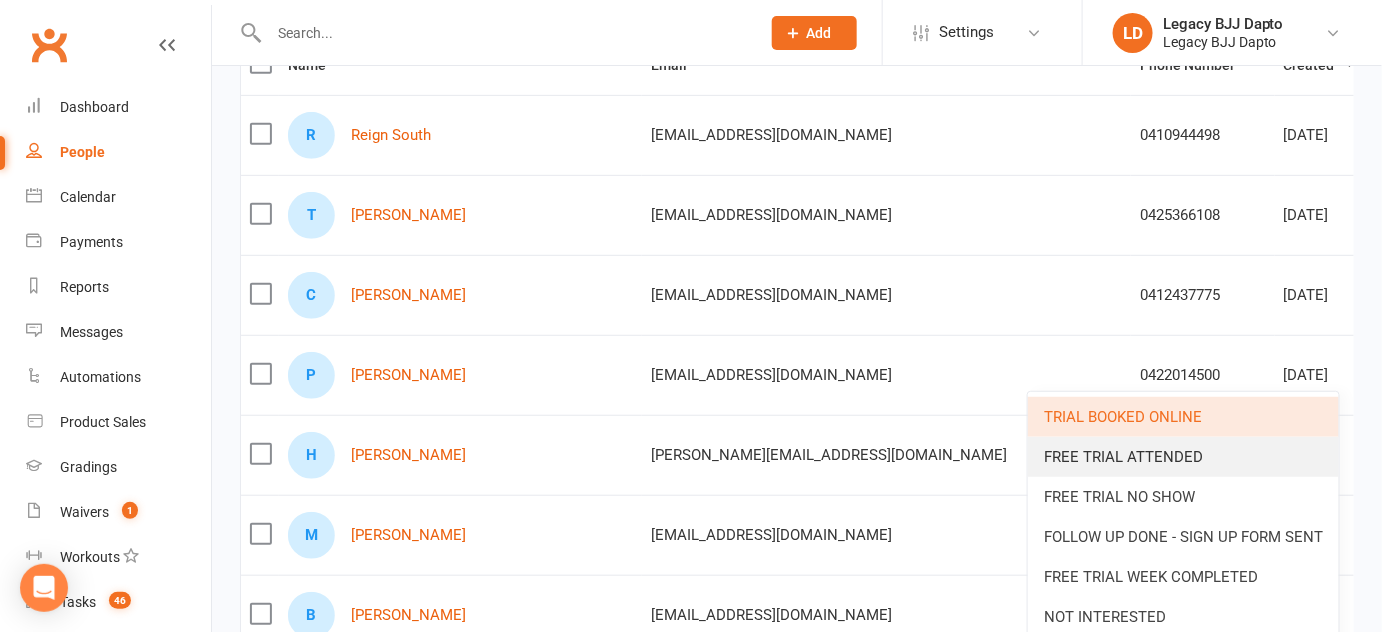 click on "FREE TRIAL ATTENDED" at bounding box center (1183, 457) 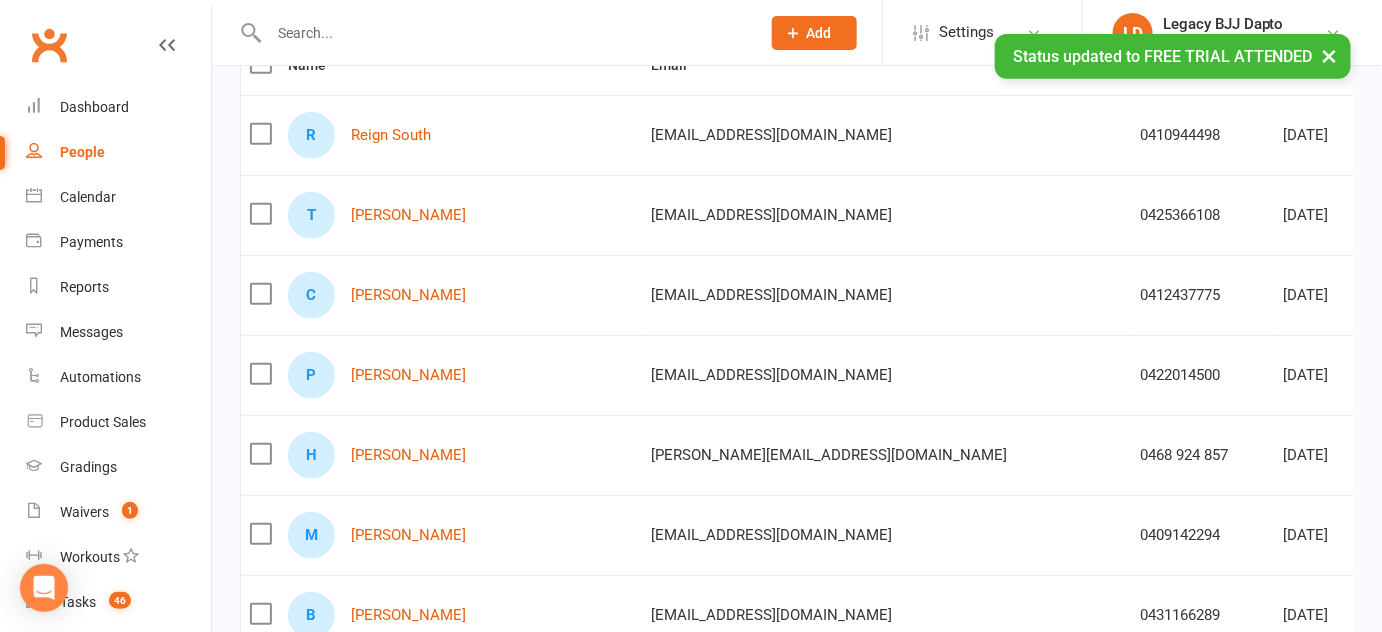click on "TRIAL BOOKED ONLINE" at bounding box center [1558, 456] 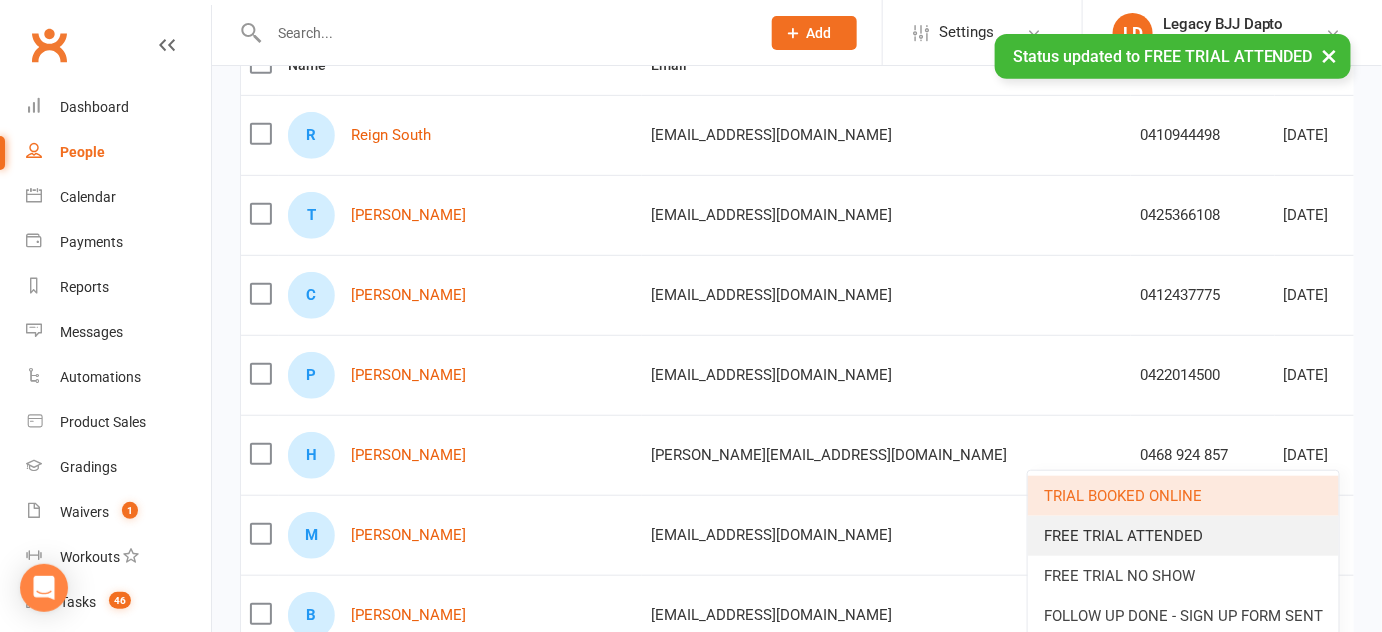 click on "FREE TRIAL ATTENDED" at bounding box center [1183, 536] 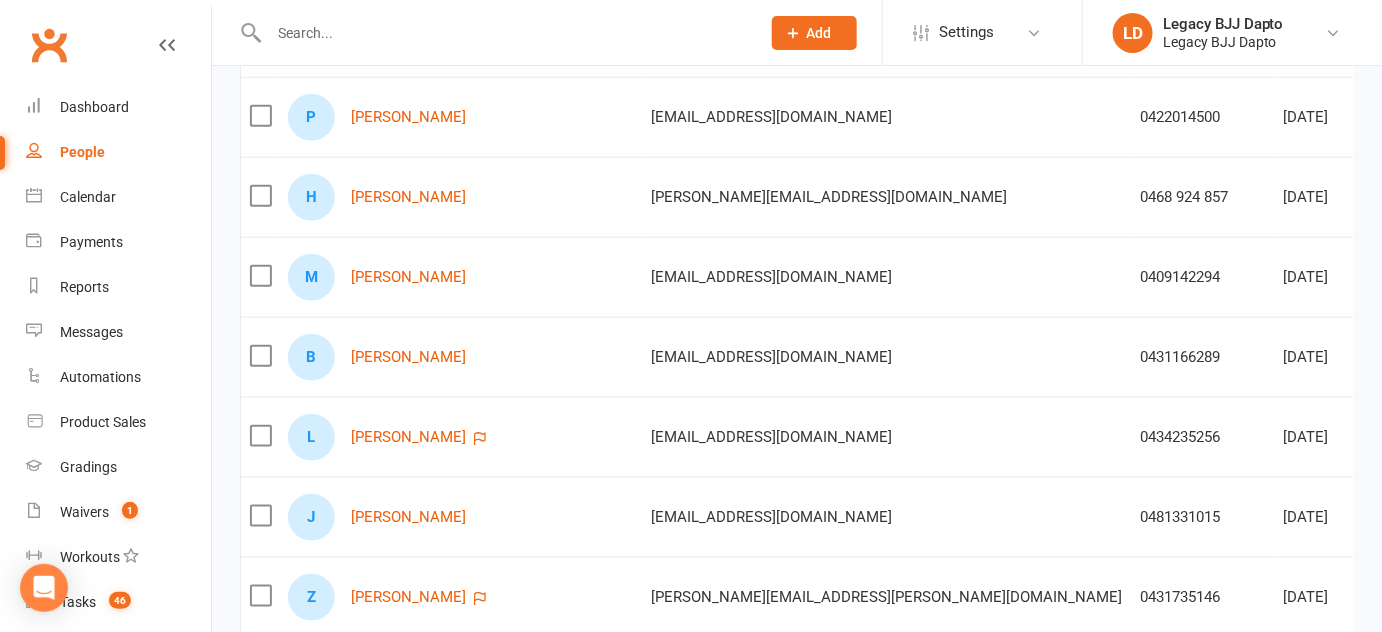 scroll, scrollTop: 512, scrollLeft: 0, axis: vertical 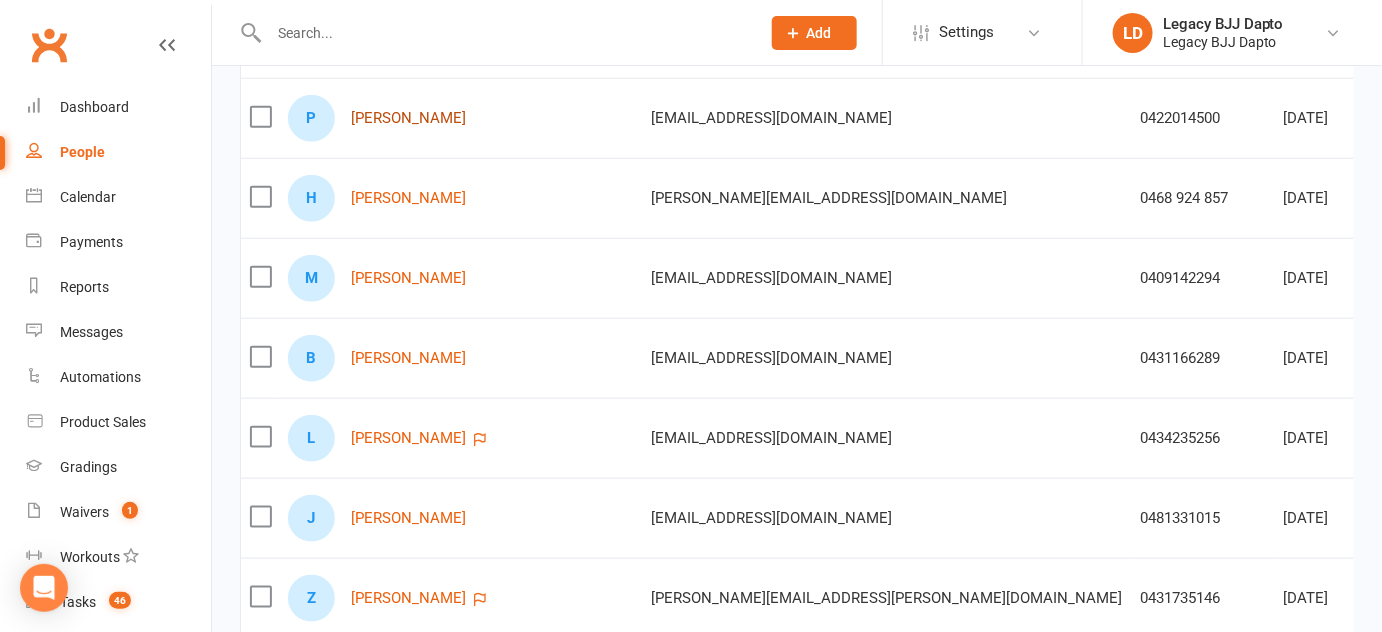 click on "[PERSON_NAME]" at bounding box center [408, 118] 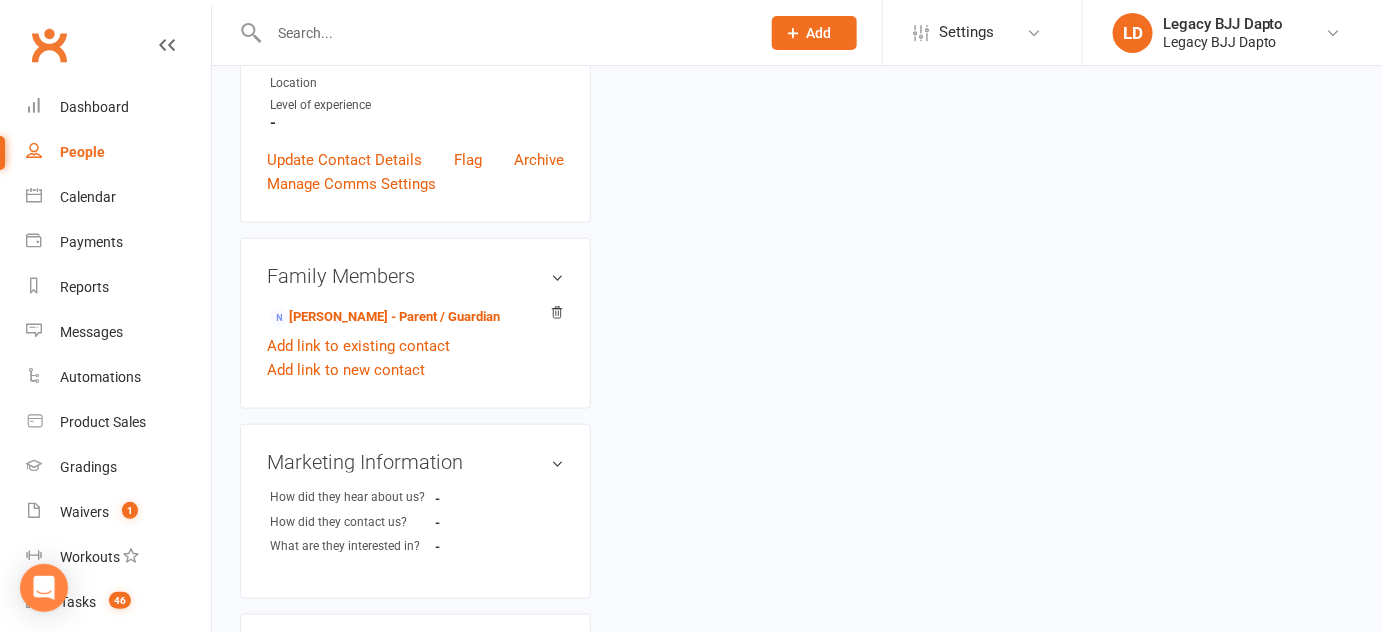 scroll, scrollTop: 0, scrollLeft: 0, axis: both 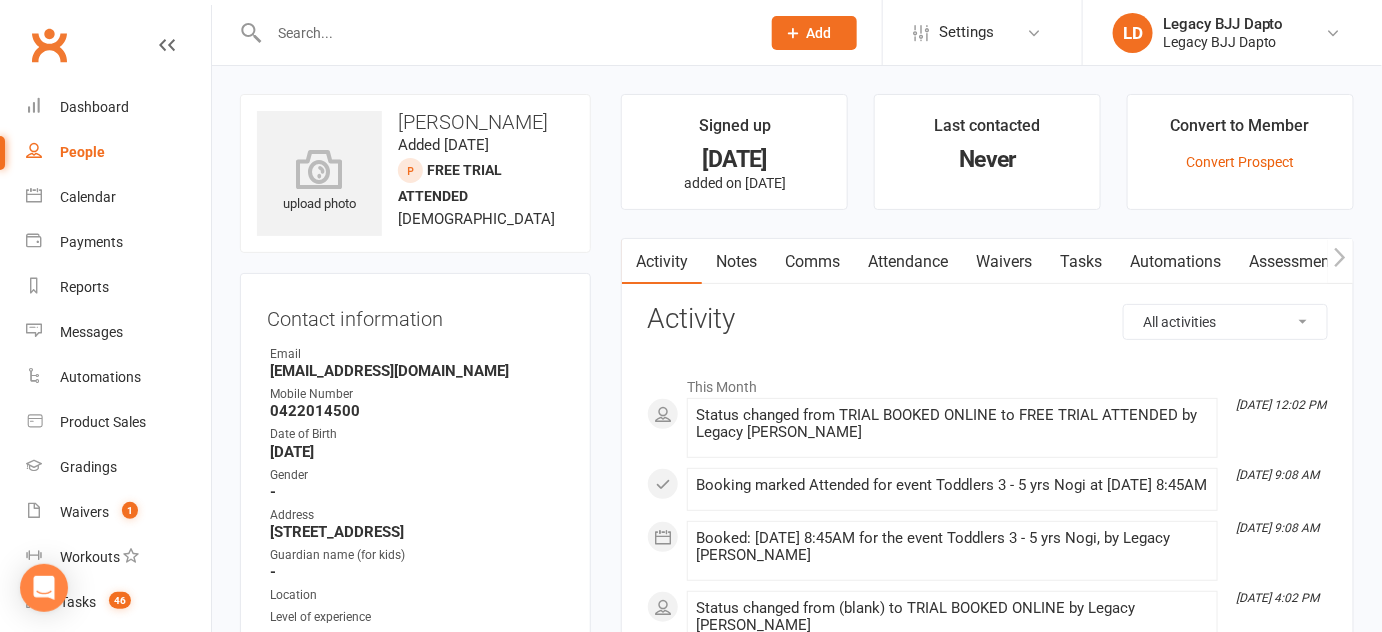 click on "Notes" at bounding box center [736, 262] 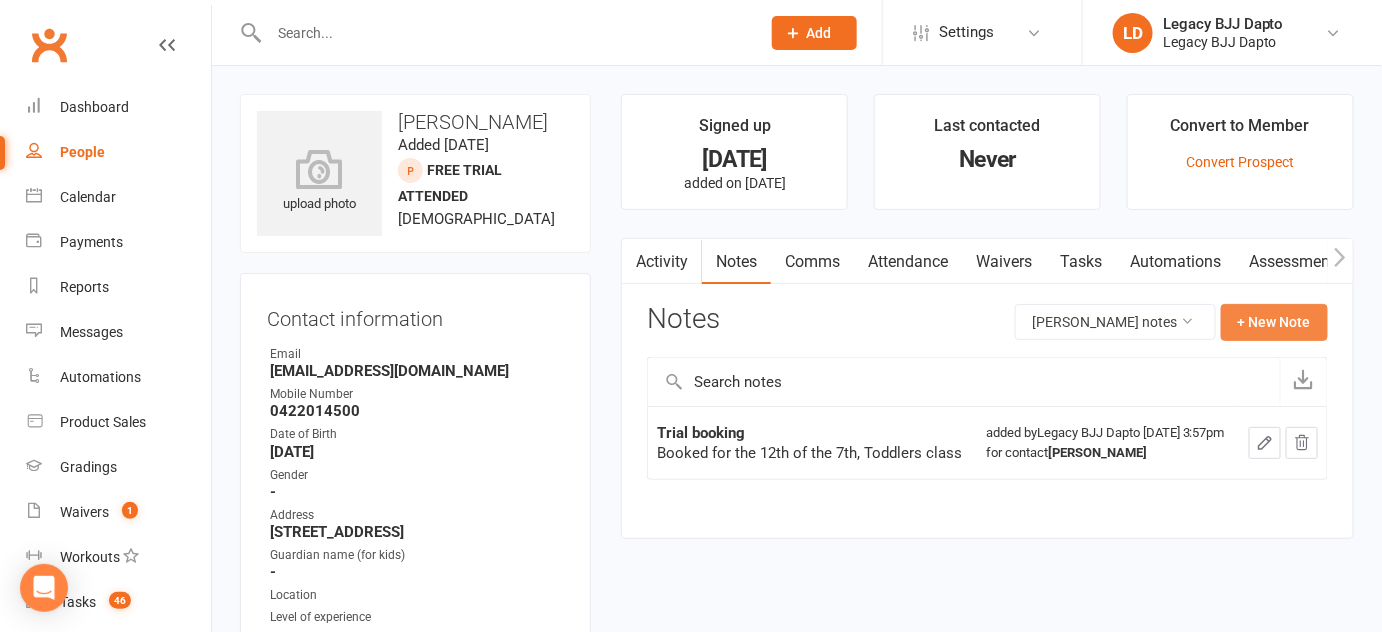 click on "+ New Note" at bounding box center [1274, 322] 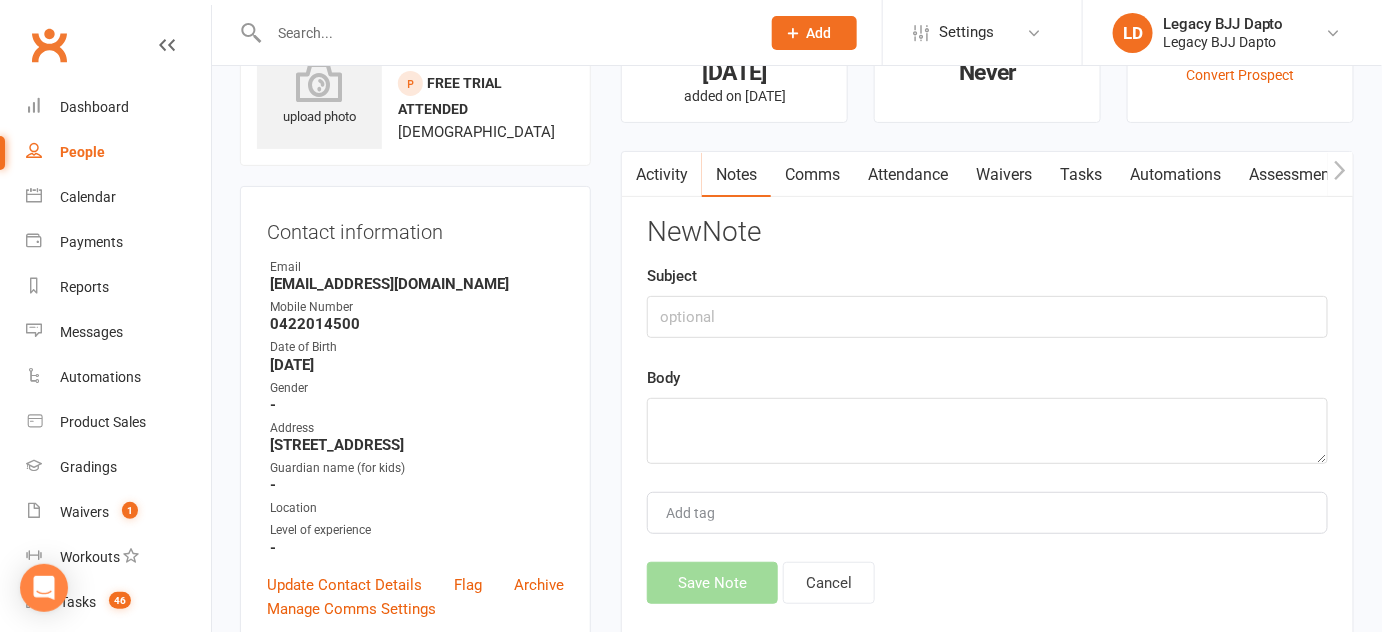 scroll, scrollTop: 89, scrollLeft: 0, axis: vertical 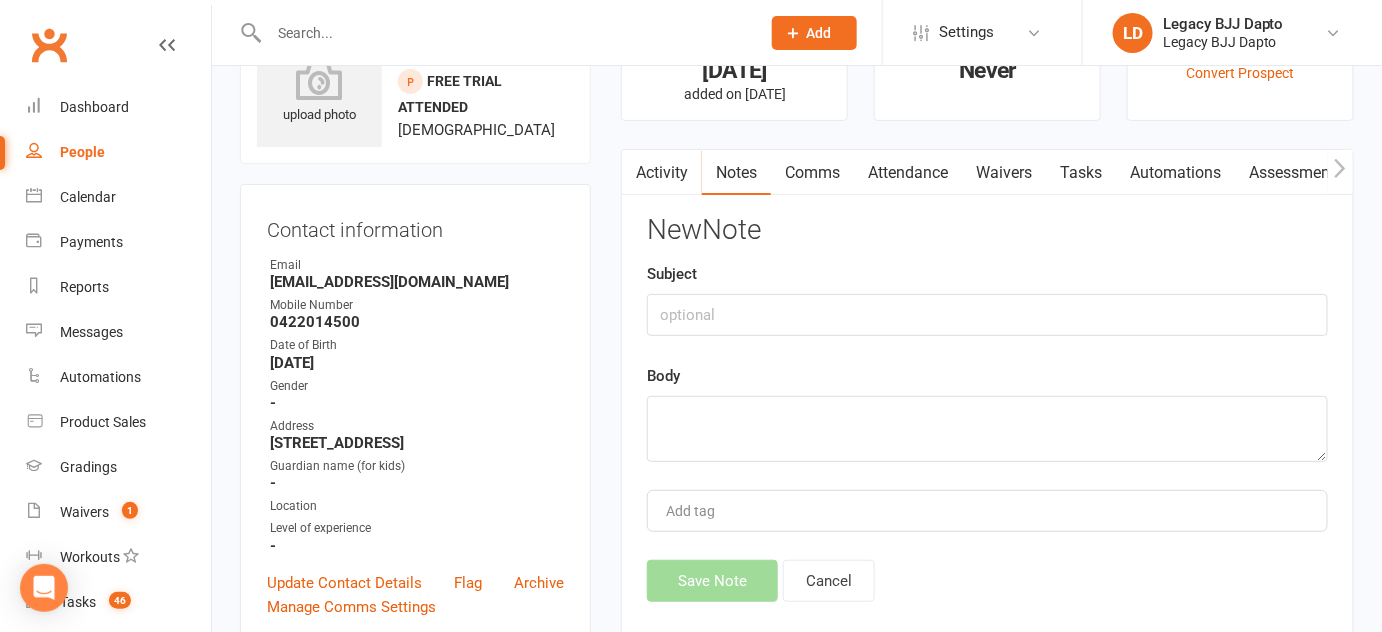 click on "Subject" at bounding box center [987, 299] 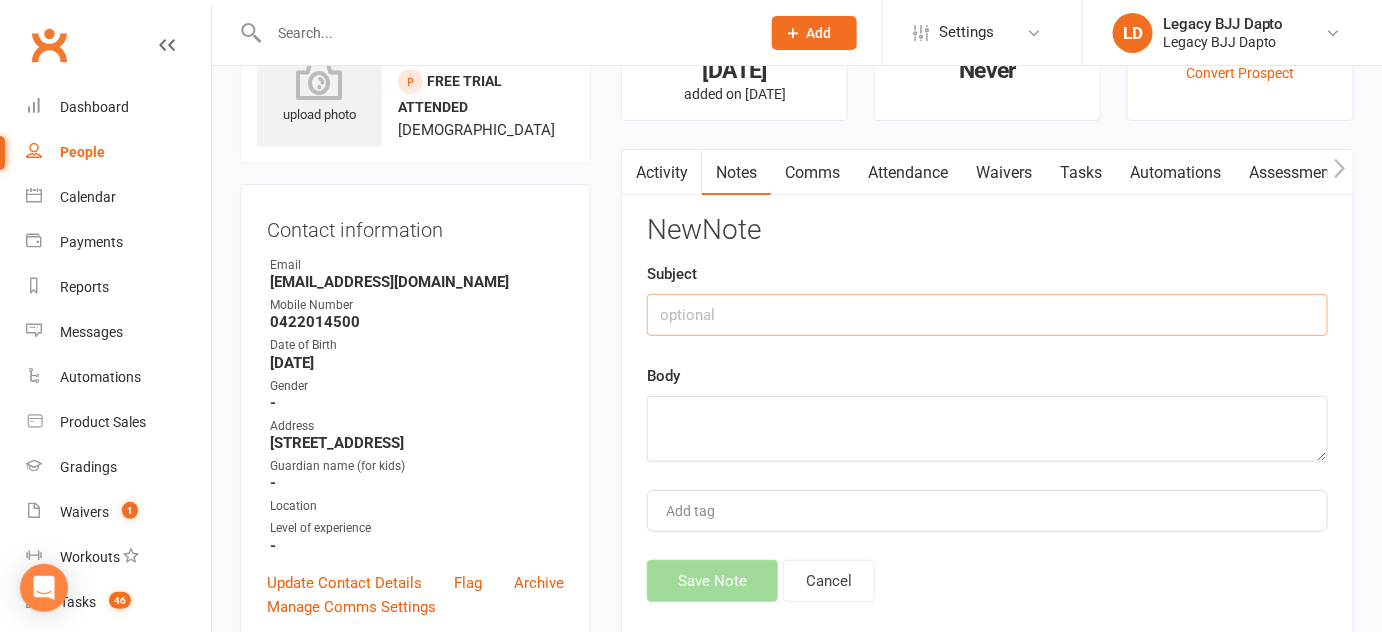 click at bounding box center [987, 315] 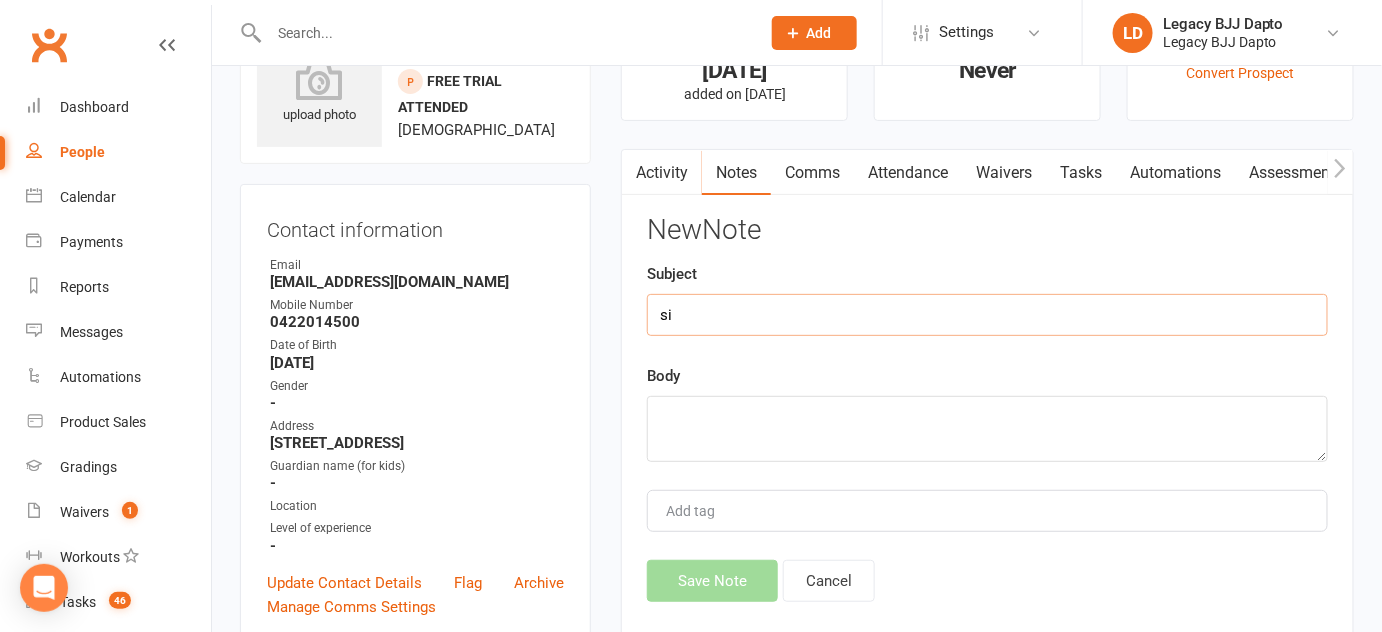 type on "s" 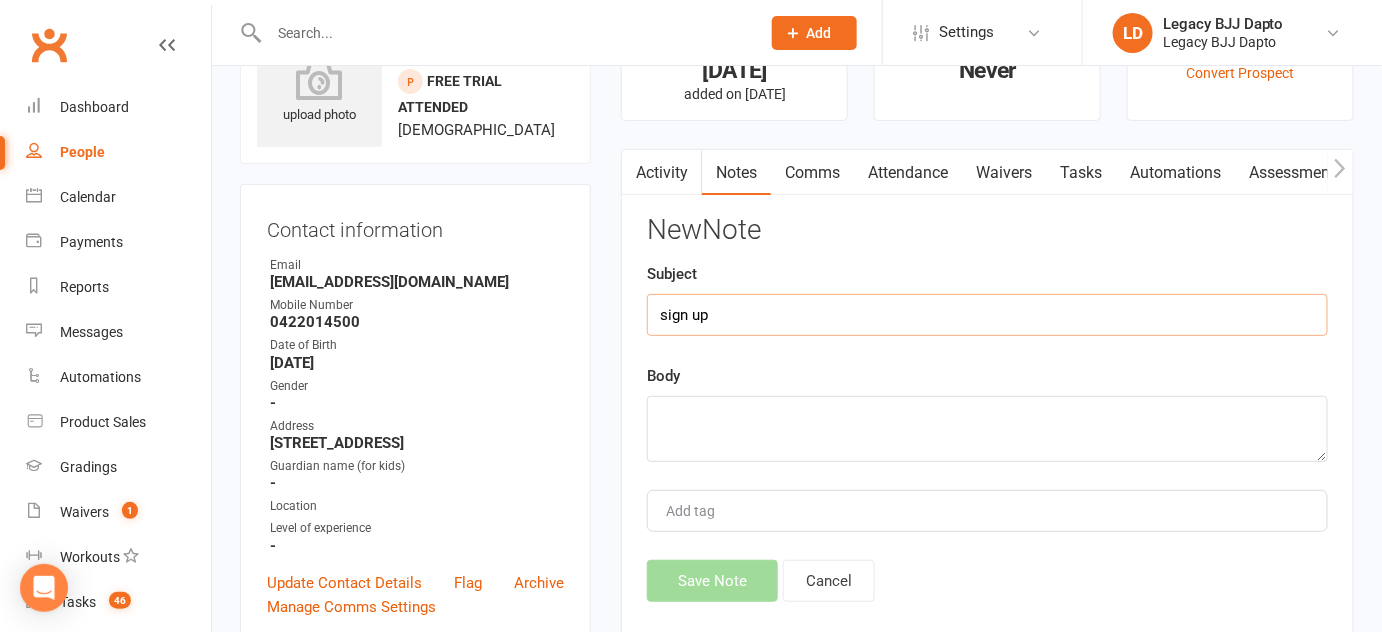 type on "sign up" 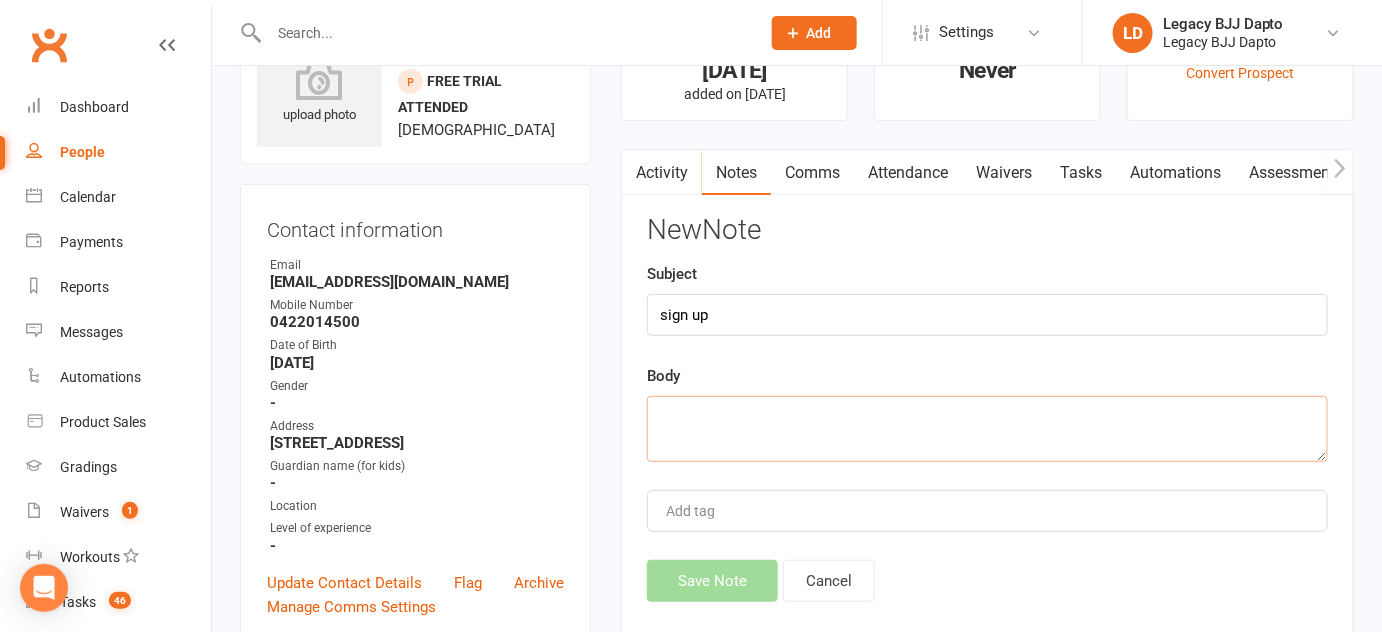 click at bounding box center [987, 429] 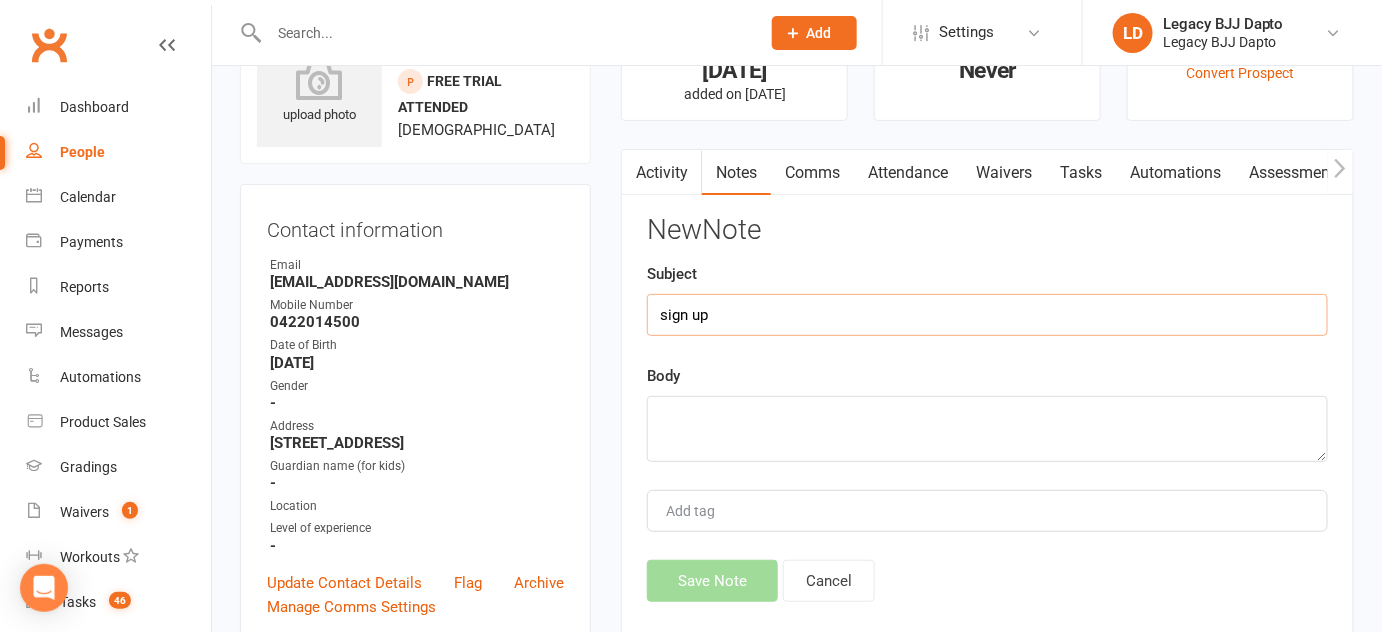drag, startPoint x: 659, startPoint y: 316, endPoint x: 762, endPoint y: 315, distance: 103.00485 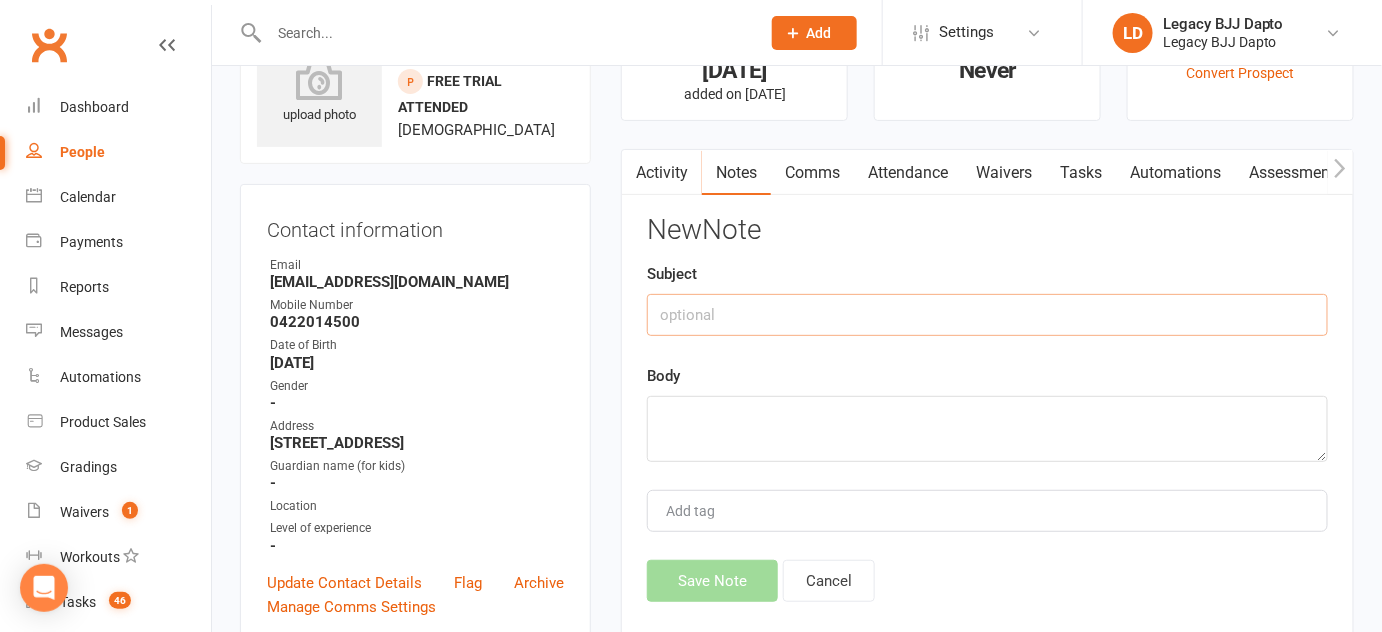 type on "," 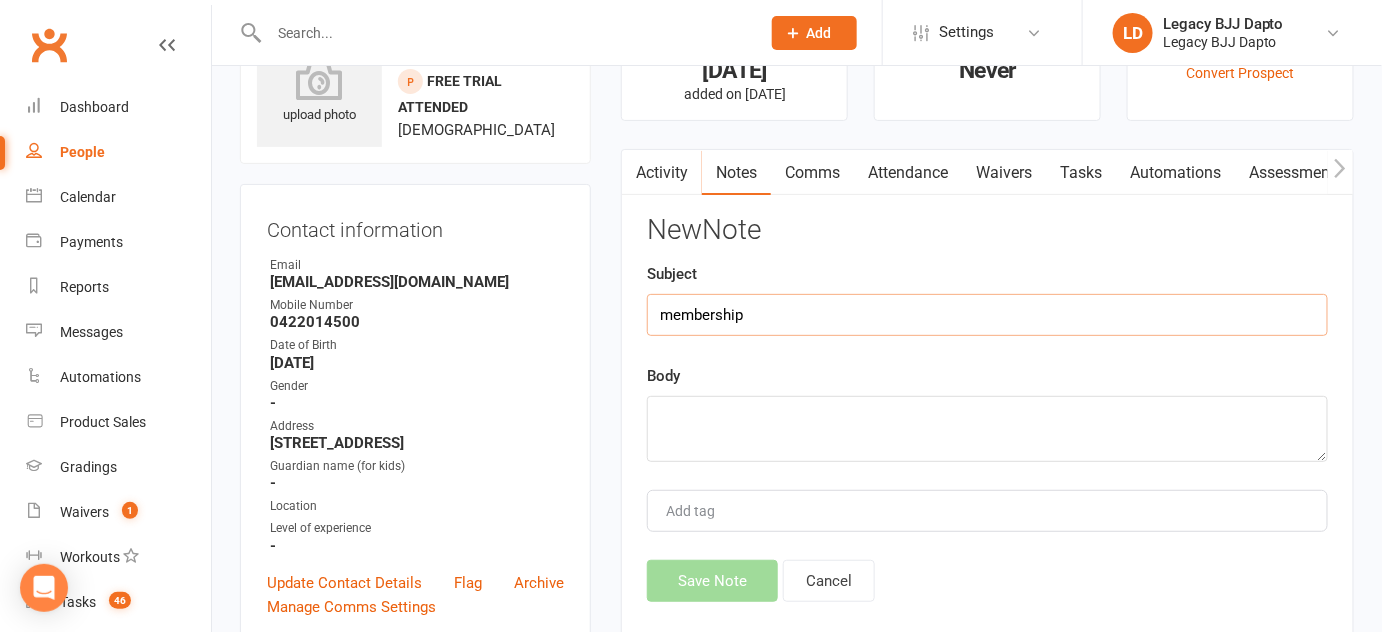 type on "membership" 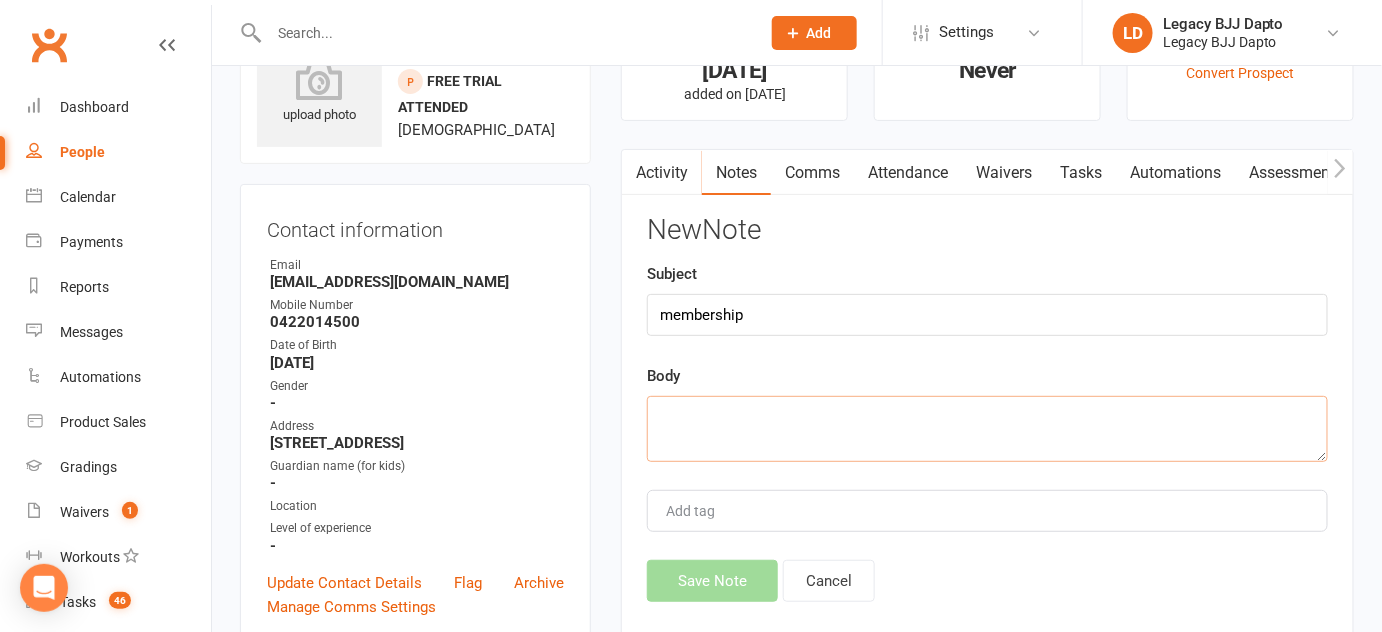 click at bounding box center [987, 429] 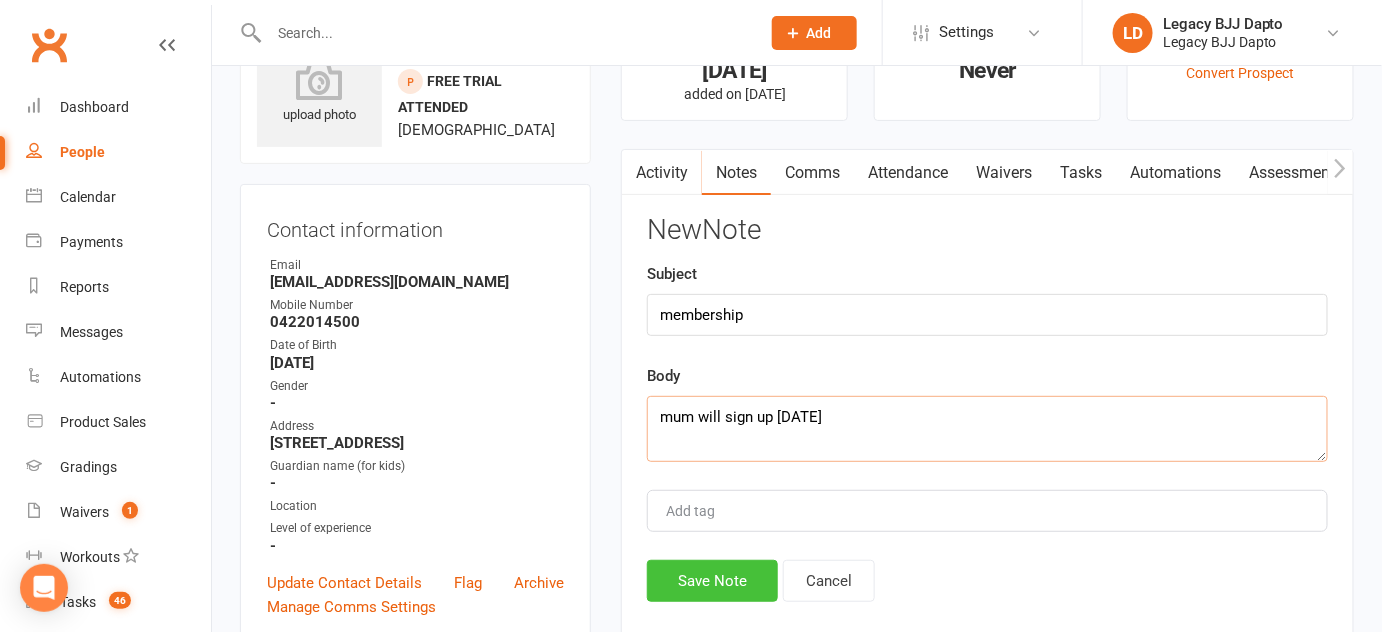 type on "mum will sign up [DATE]" 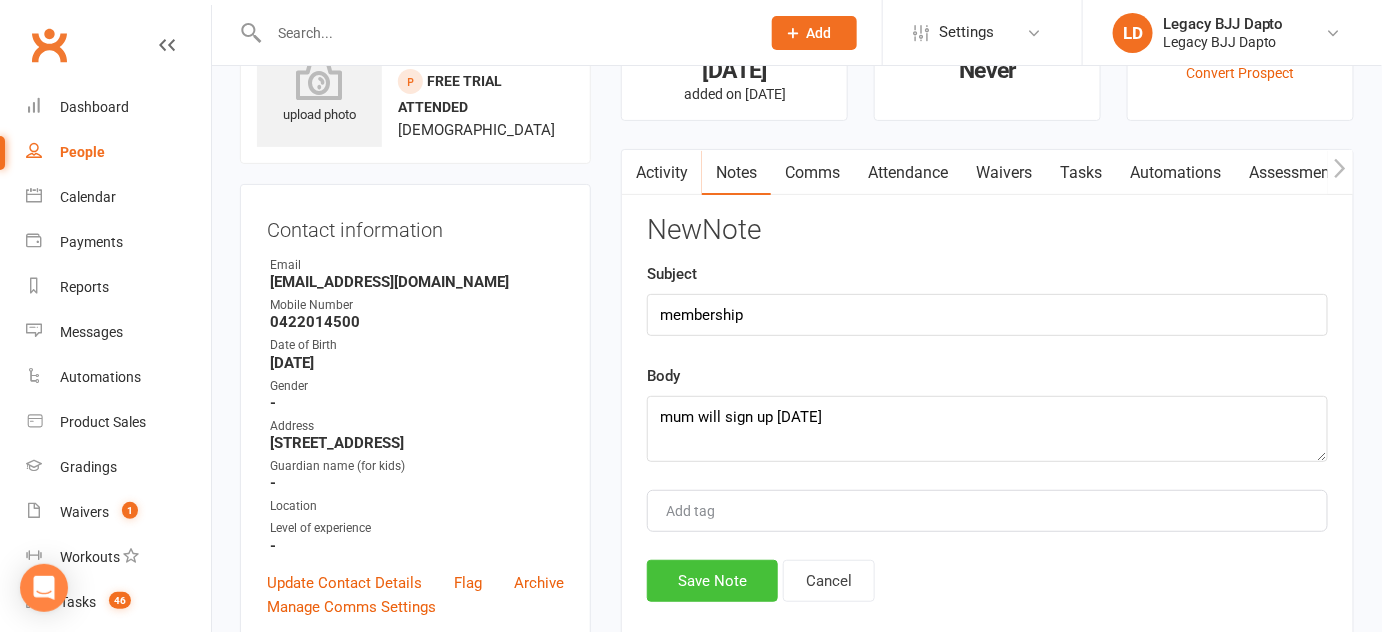 click on "Save Note" at bounding box center (712, 581) 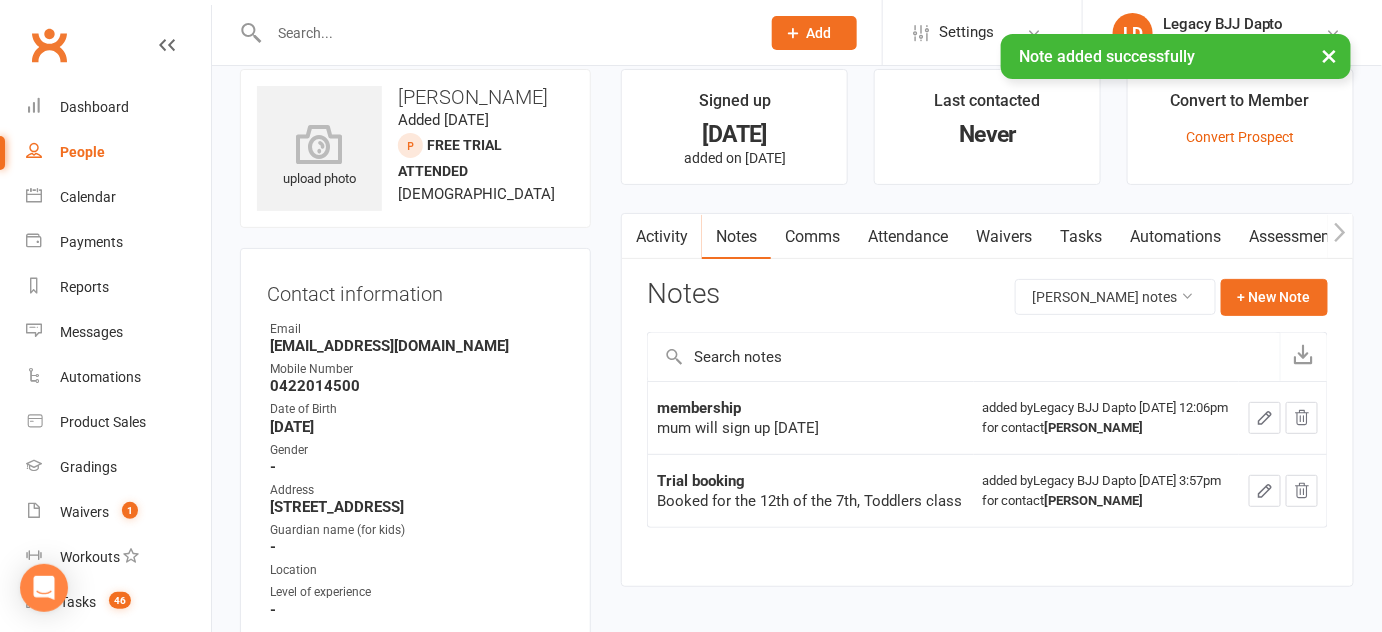 scroll, scrollTop: 0, scrollLeft: 0, axis: both 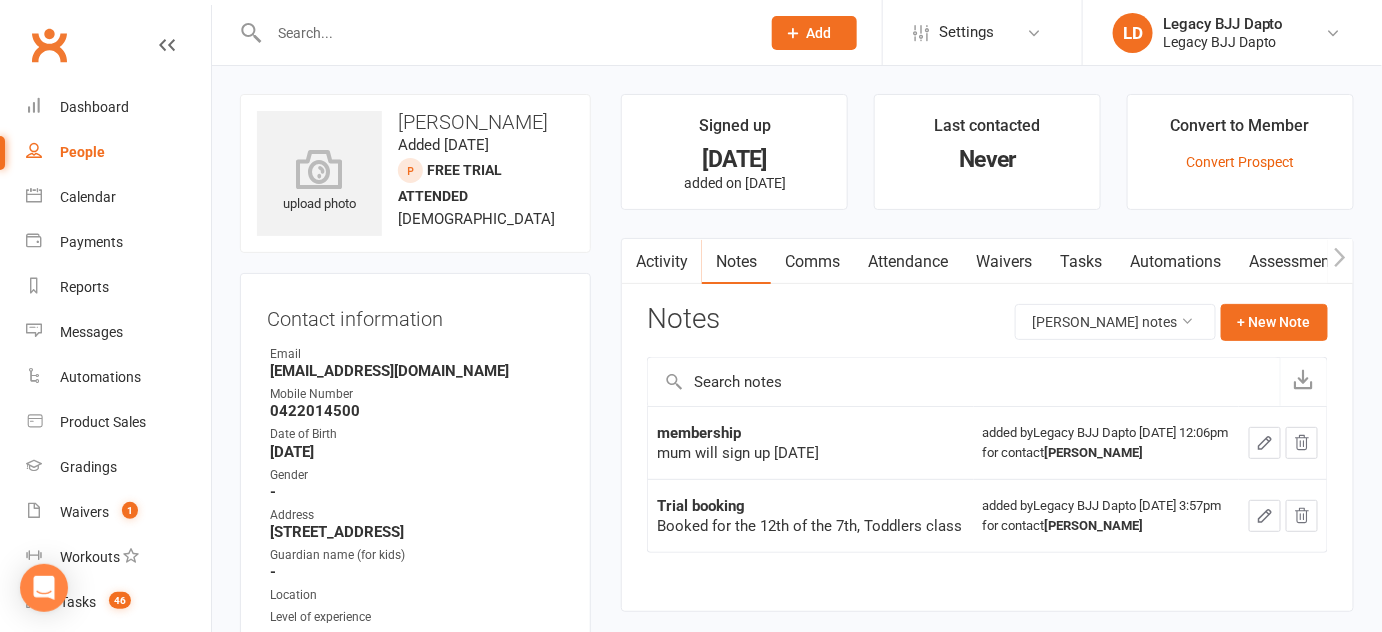 click at bounding box center (504, 33) 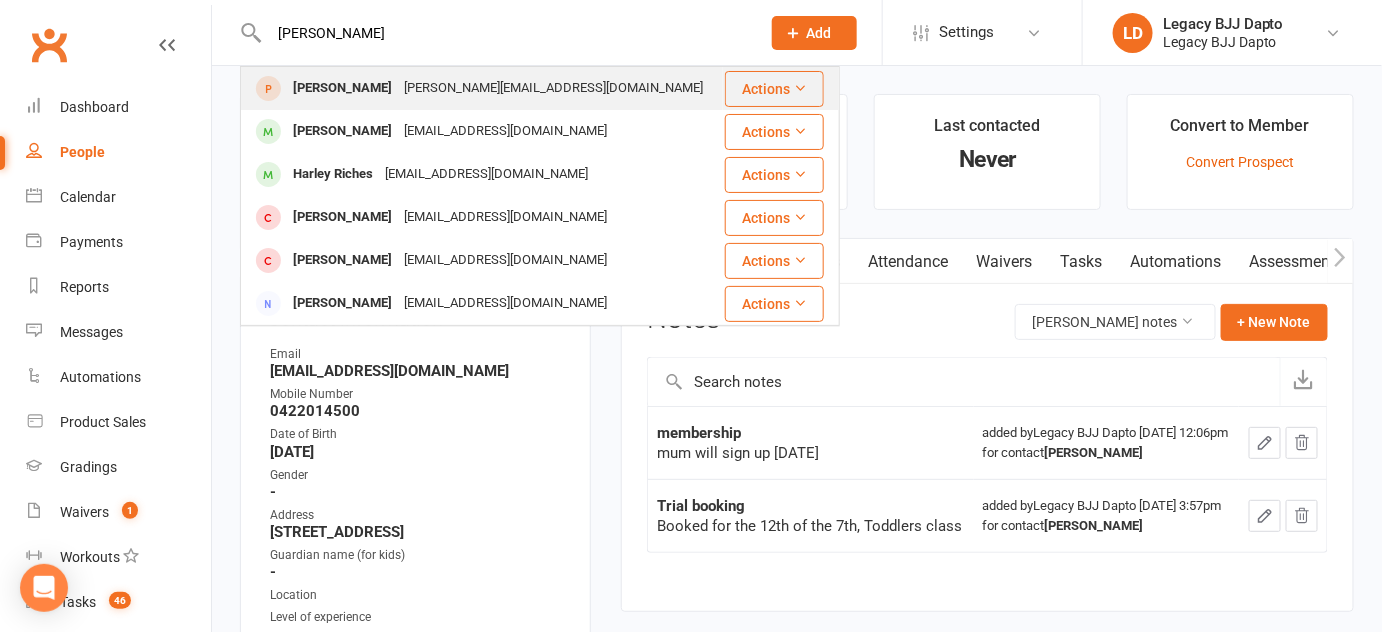 type on "[PERSON_NAME]" 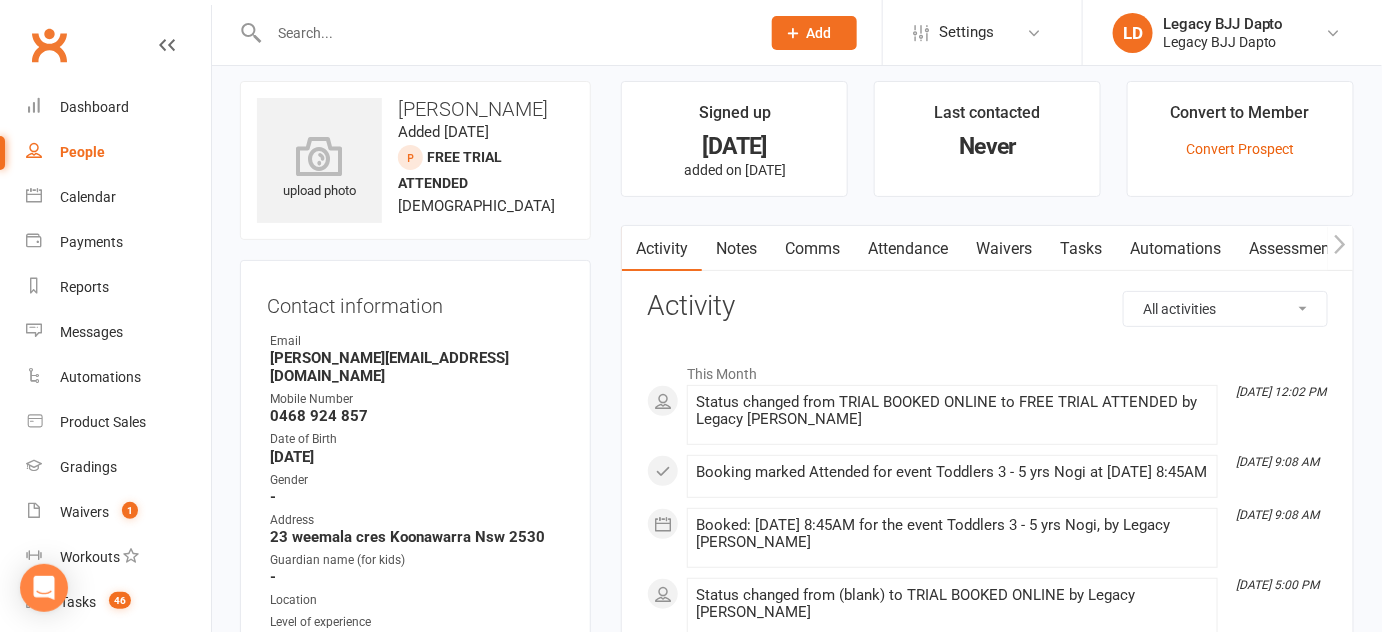 scroll, scrollTop: 10, scrollLeft: 0, axis: vertical 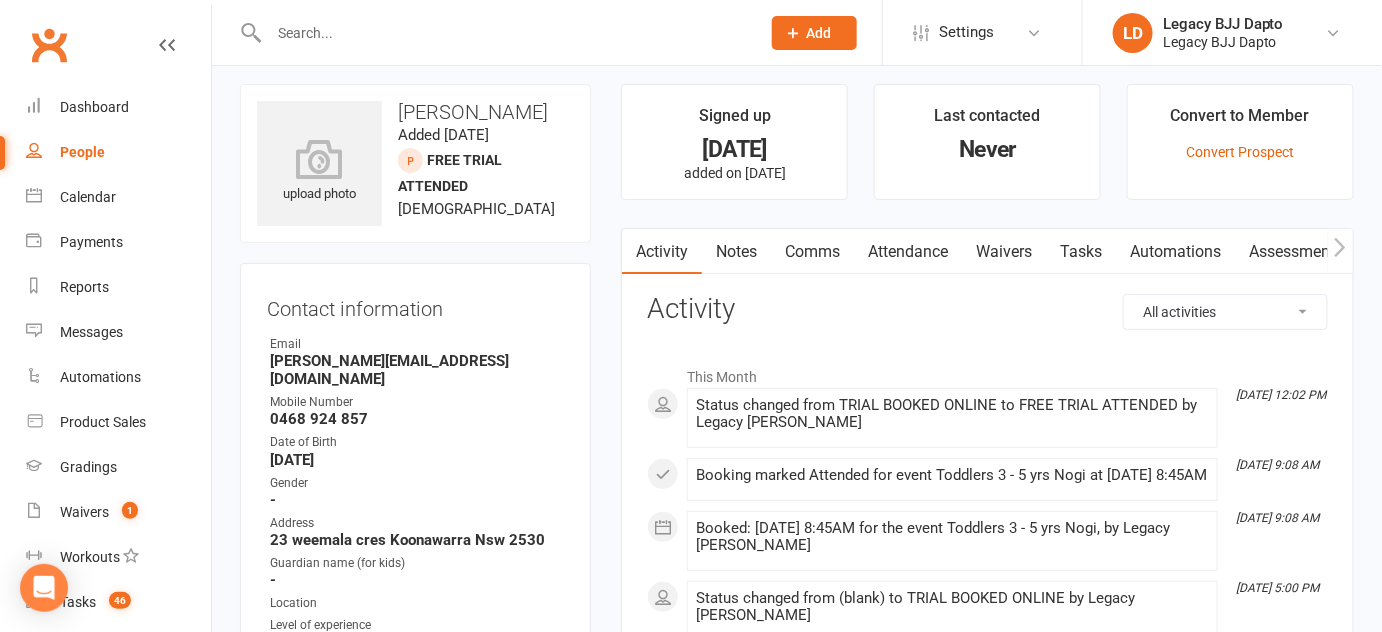 click on "Notes" at bounding box center [736, 252] 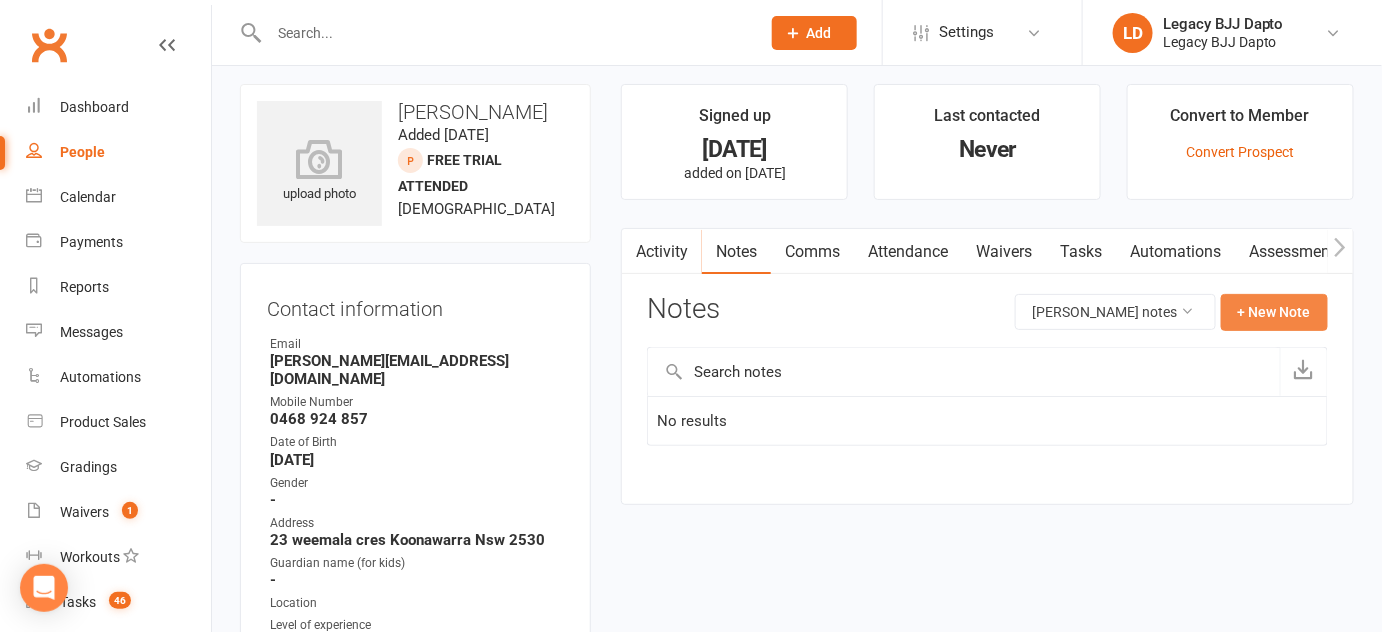 click on "+ New Note" at bounding box center [1274, 312] 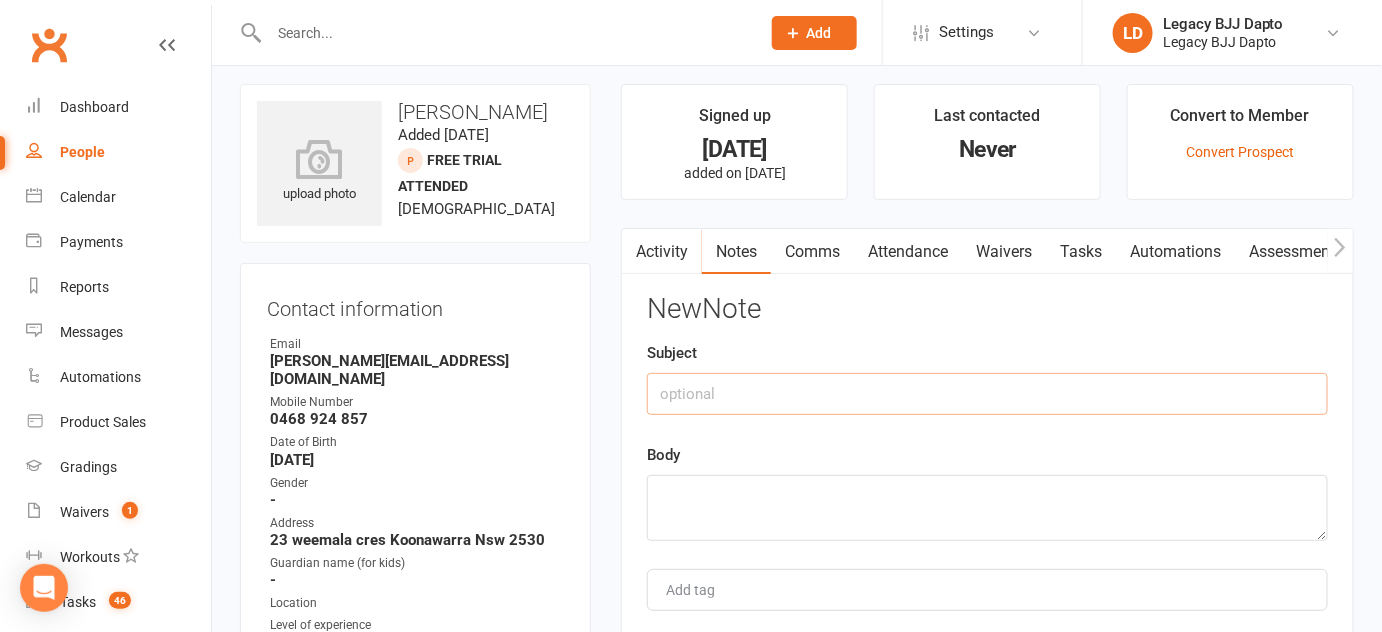 click at bounding box center (987, 394) 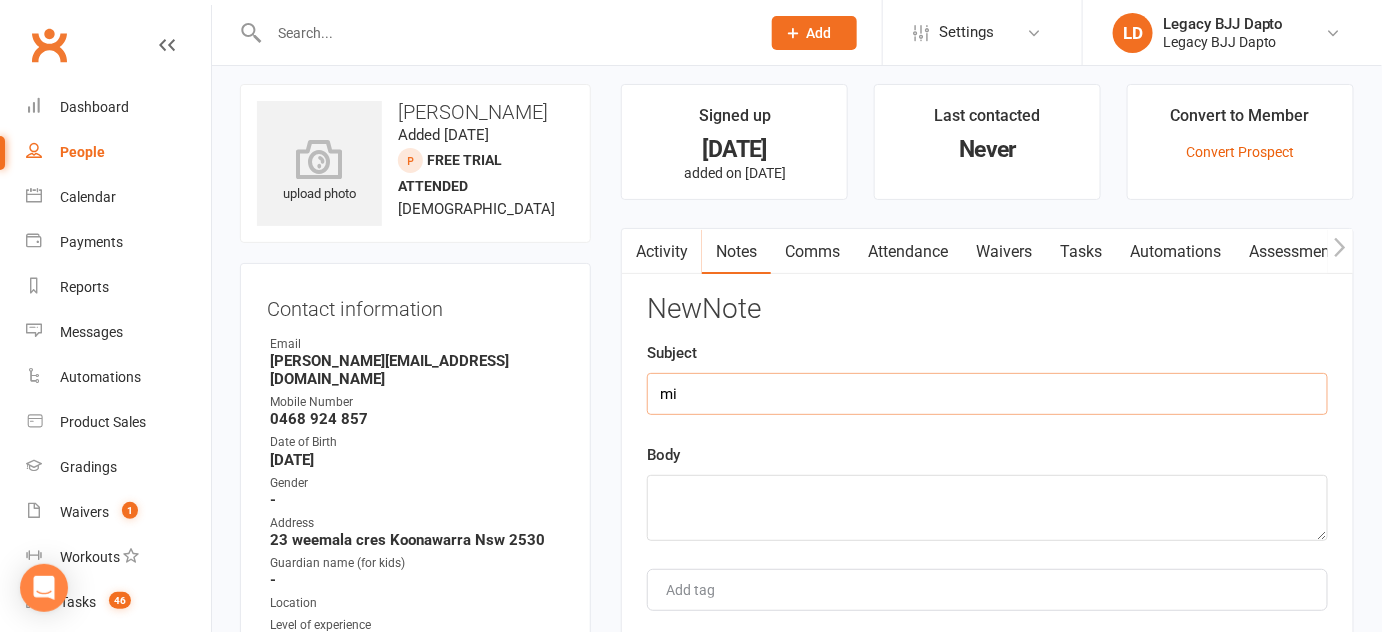 type on "m" 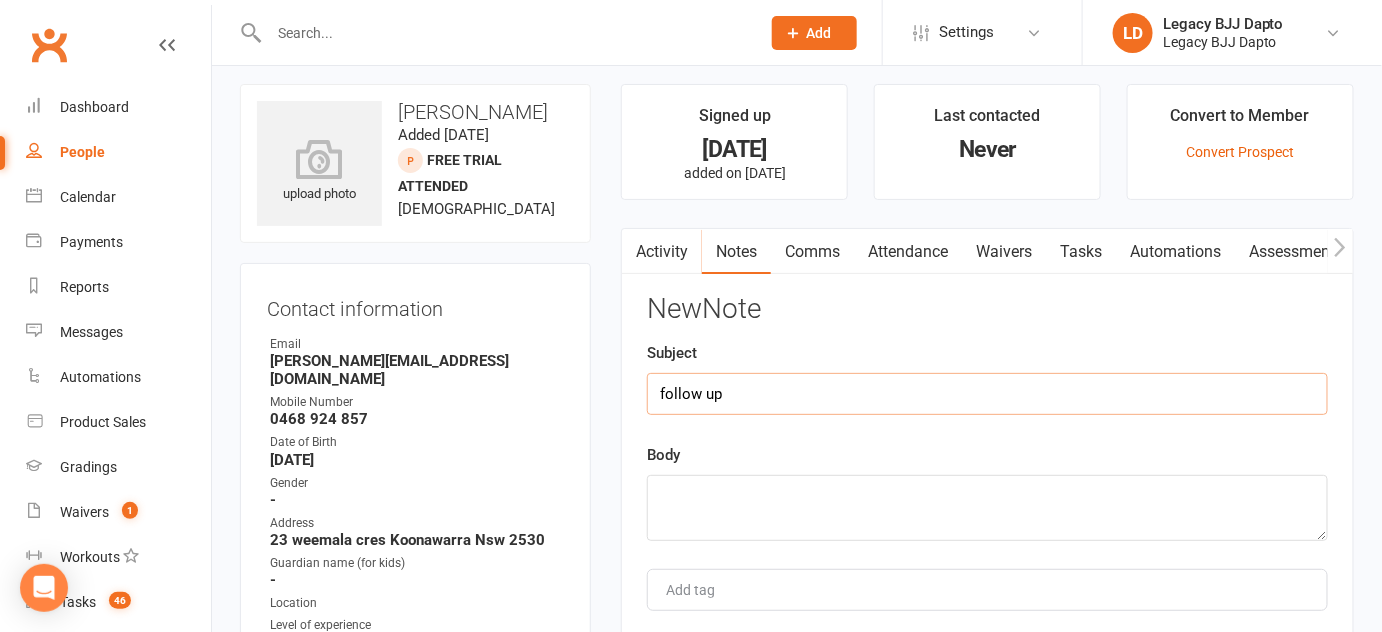 type on "follow up" 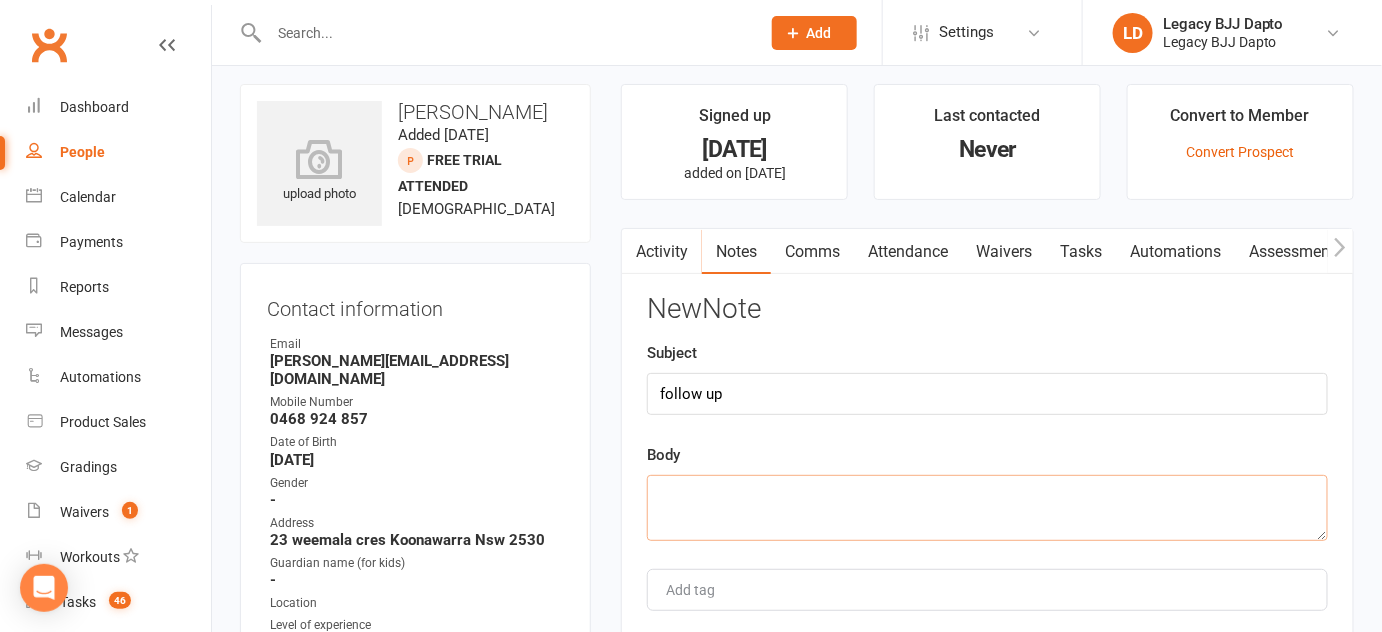 click at bounding box center [987, 508] 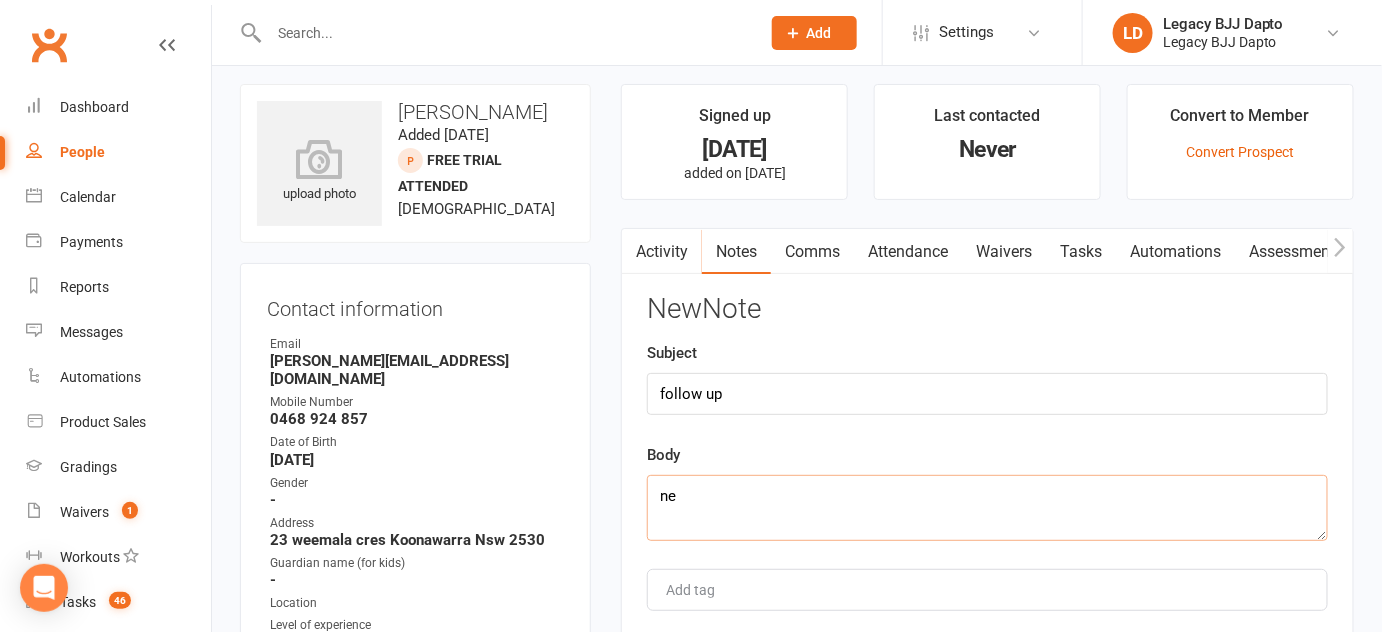 type on "n" 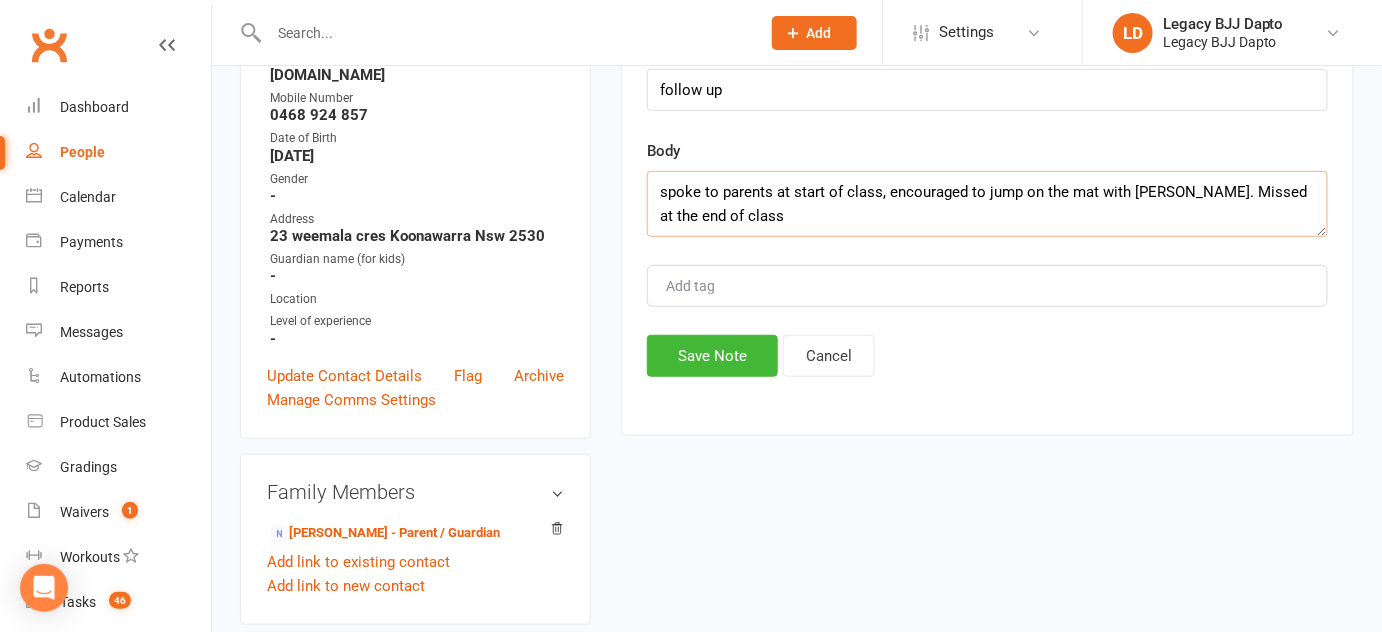 scroll, scrollTop: 320, scrollLeft: 0, axis: vertical 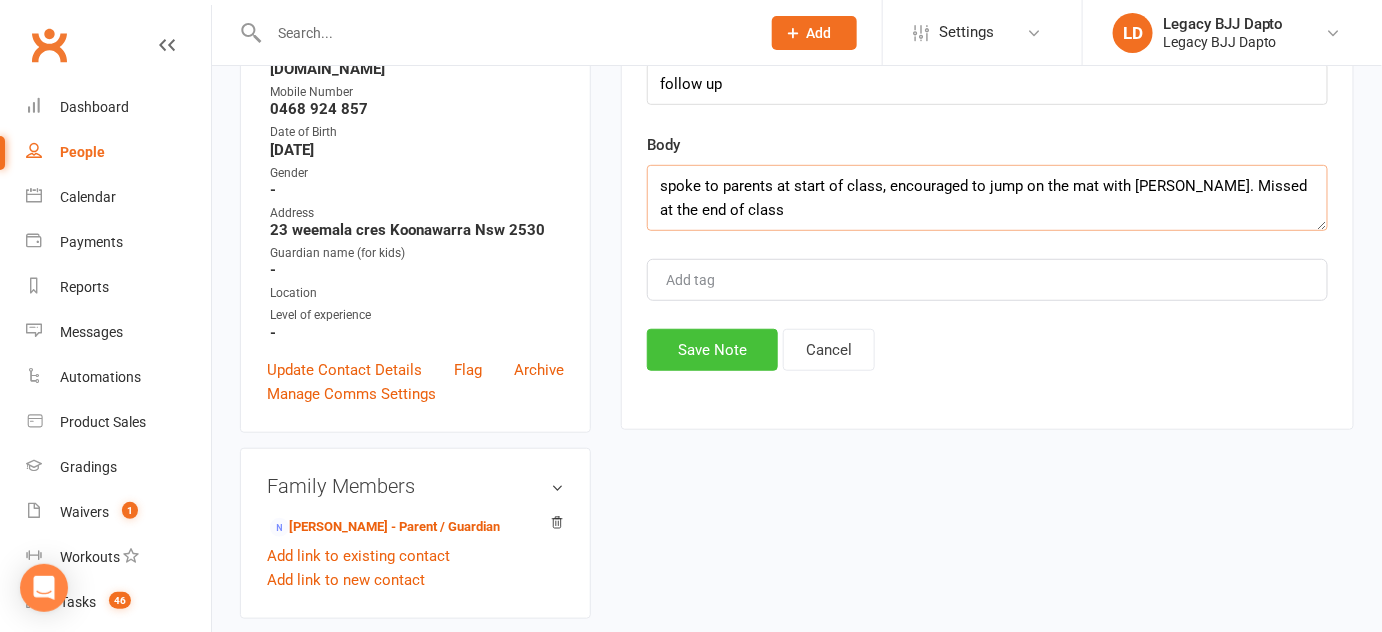type on "spoke to parents at start of class, encouraged to jump on the mat with [PERSON_NAME]. Missed at the end of class" 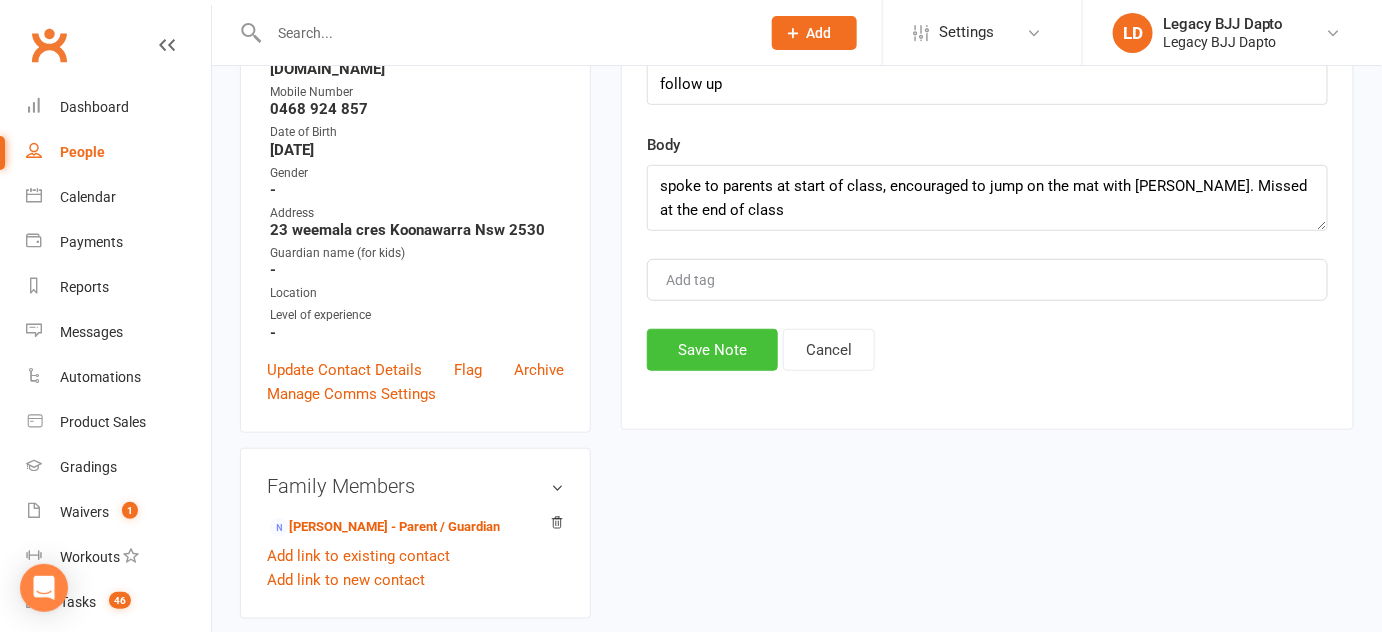 click on "Save Note" at bounding box center [712, 350] 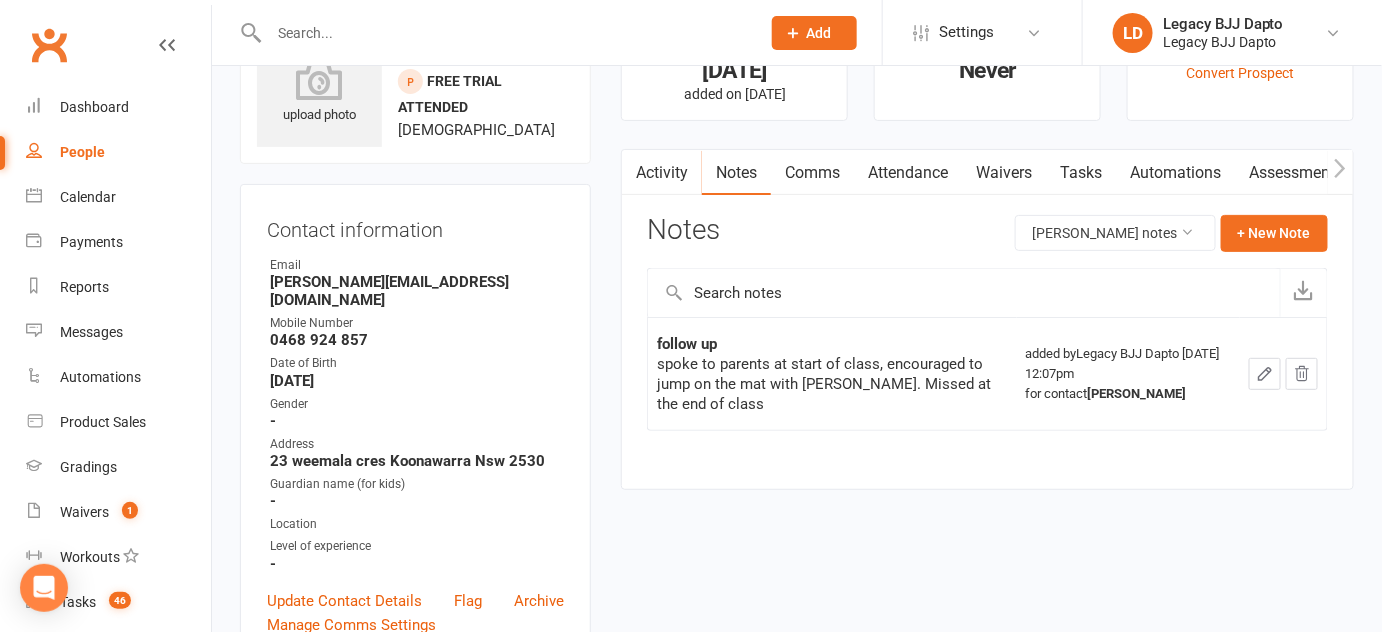 scroll, scrollTop: 0, scrollLeft: 0, axis: both 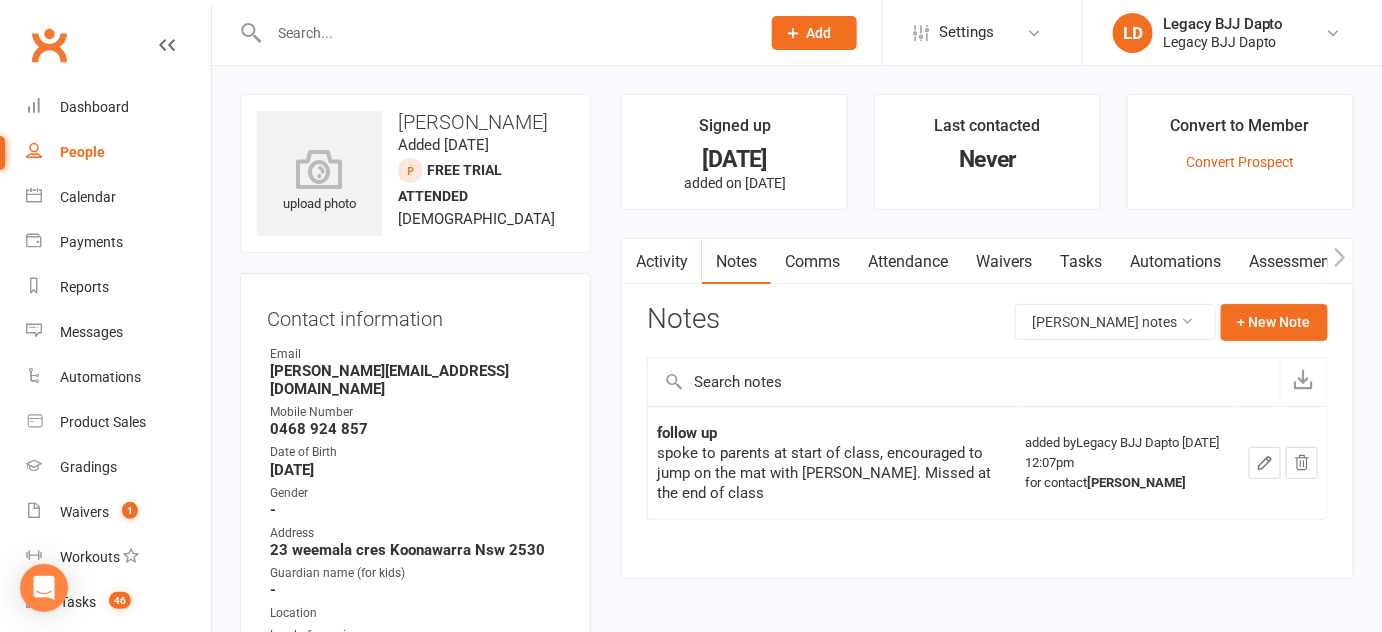 click at bounding box center [504, 33] 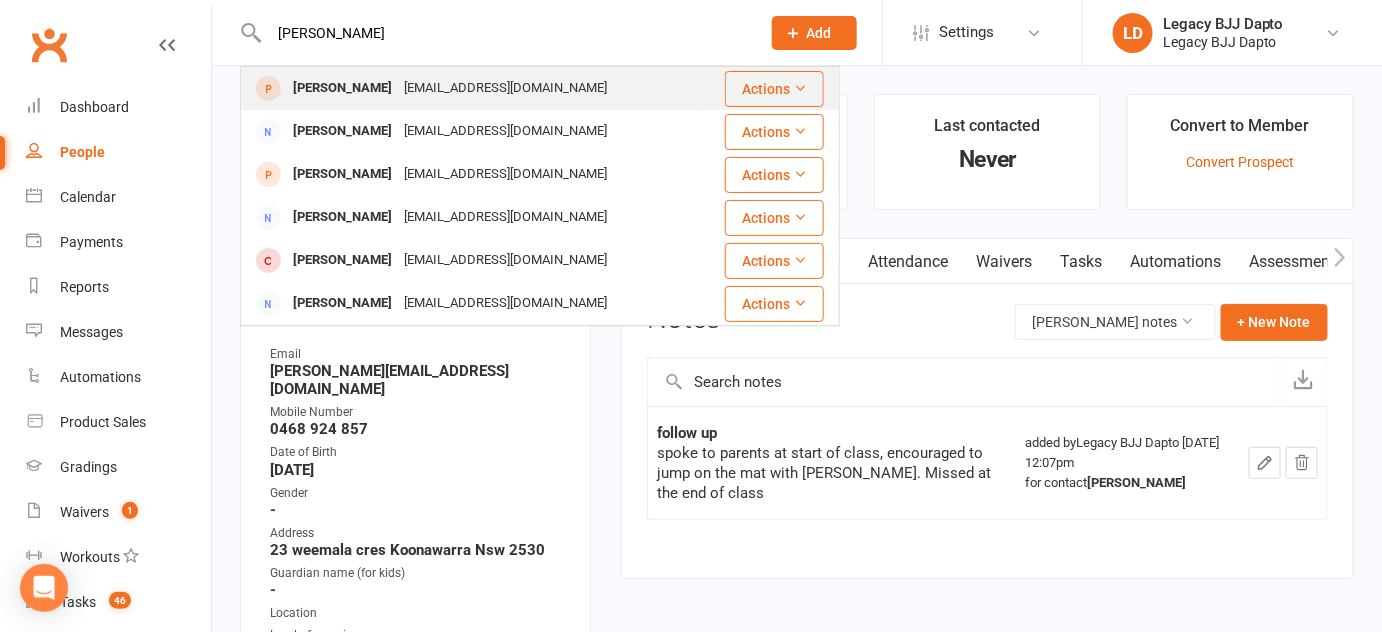 type on "[PERSON_NAME]" 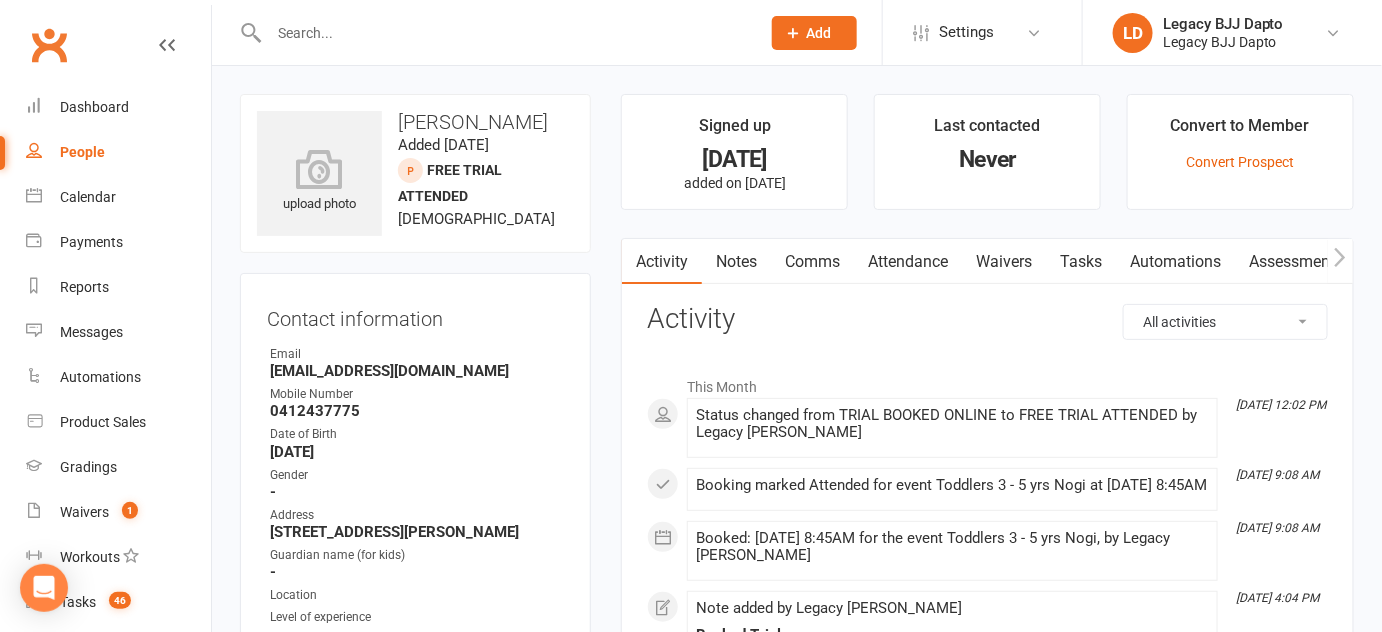click on "Notes" at bounding box center [736, 262] 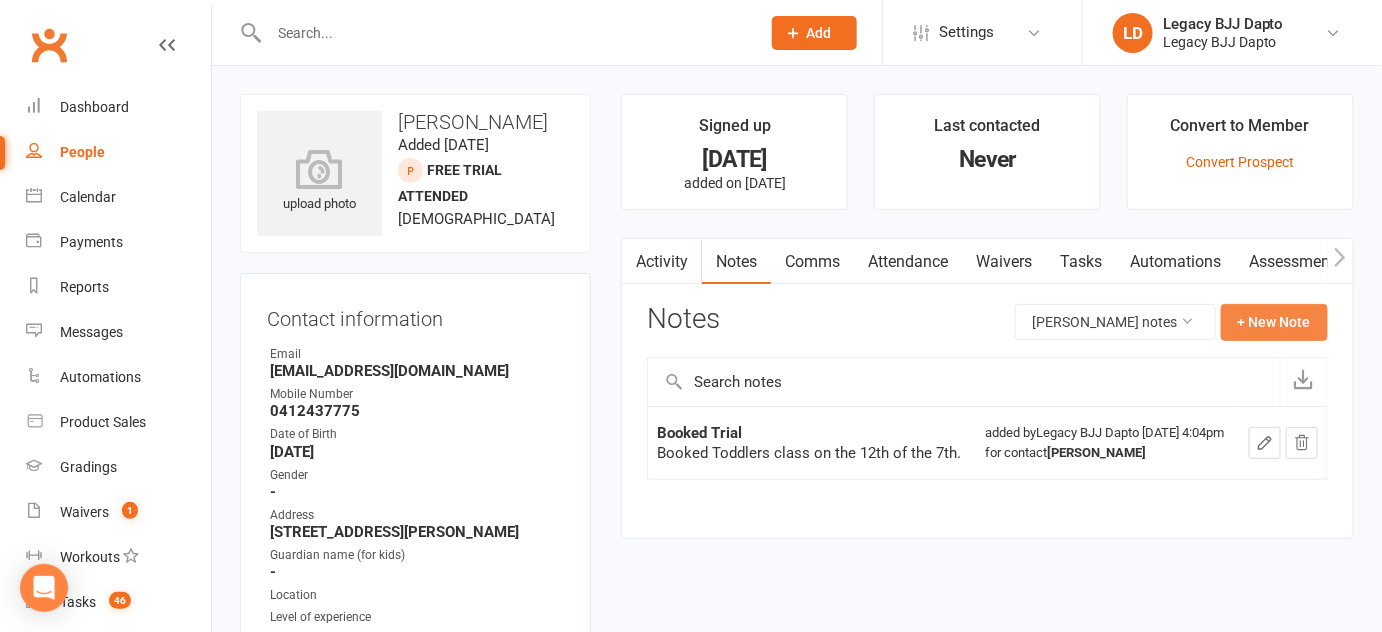 click on "+ New Note" at bounding box center [1274, 322] 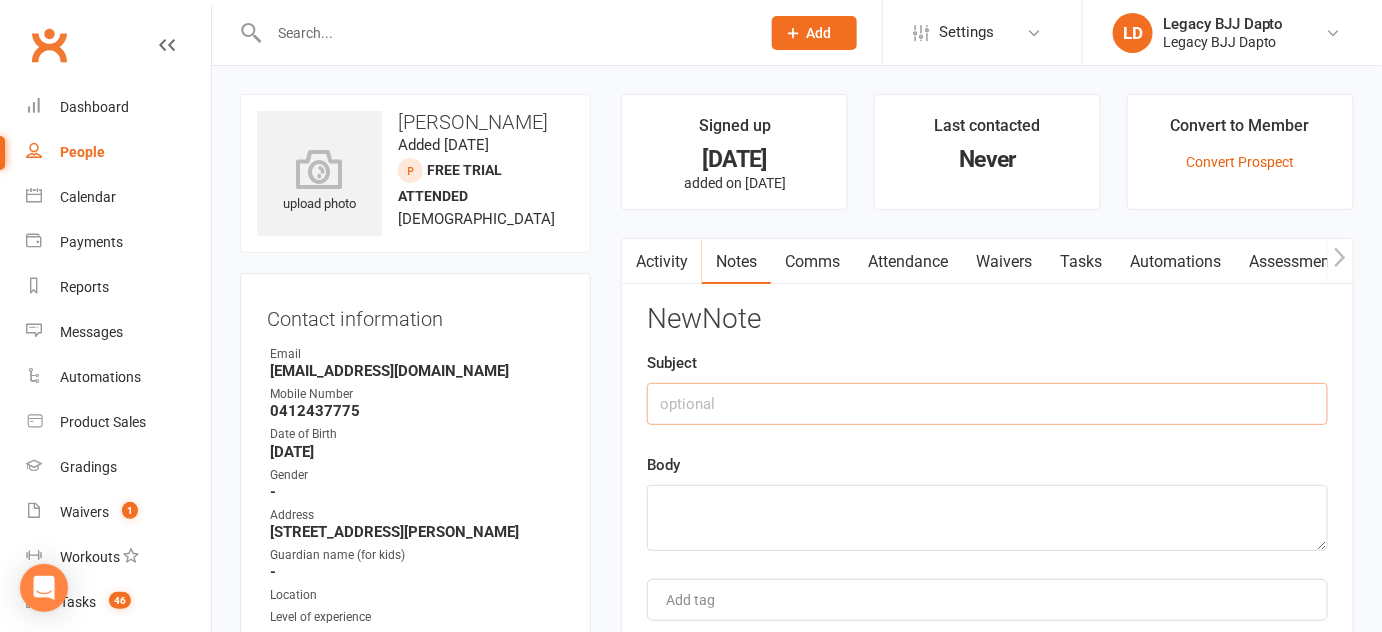 click at bounding box center [987, 404] 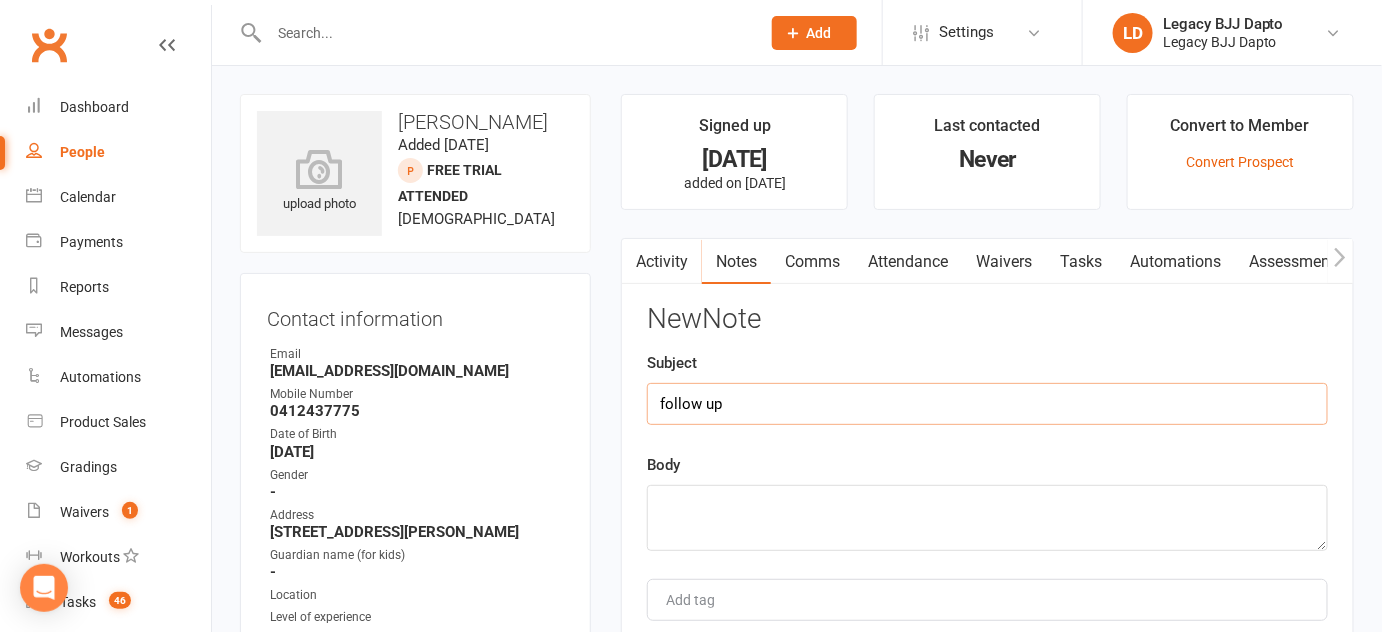 type on "follow up" 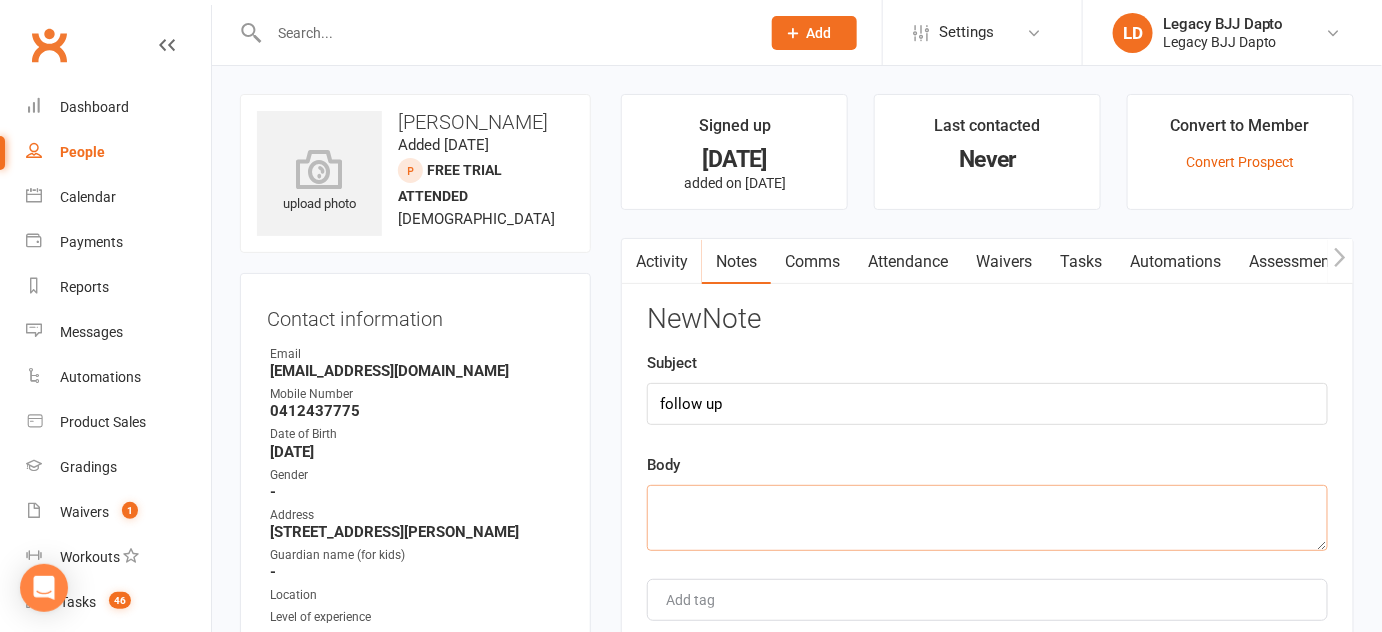 click at bounding box center (987, 518) 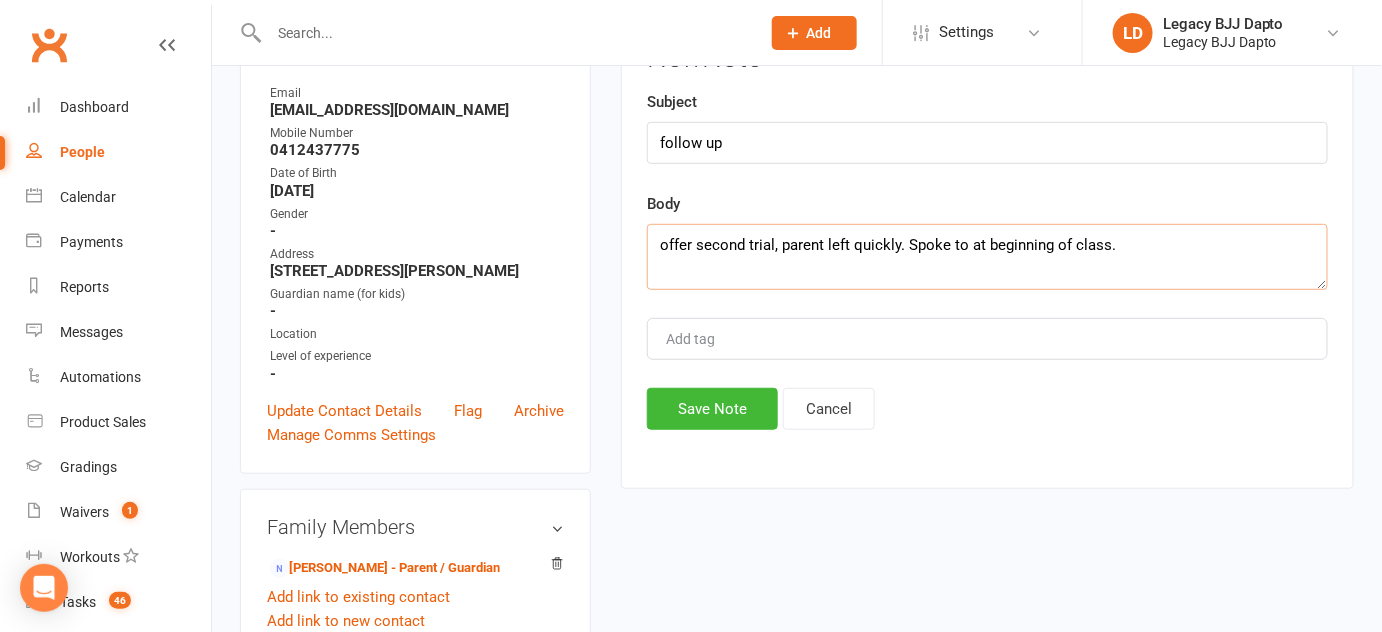 scroll, scrollTop: 269, scrollLeft: 0, axis: vertical 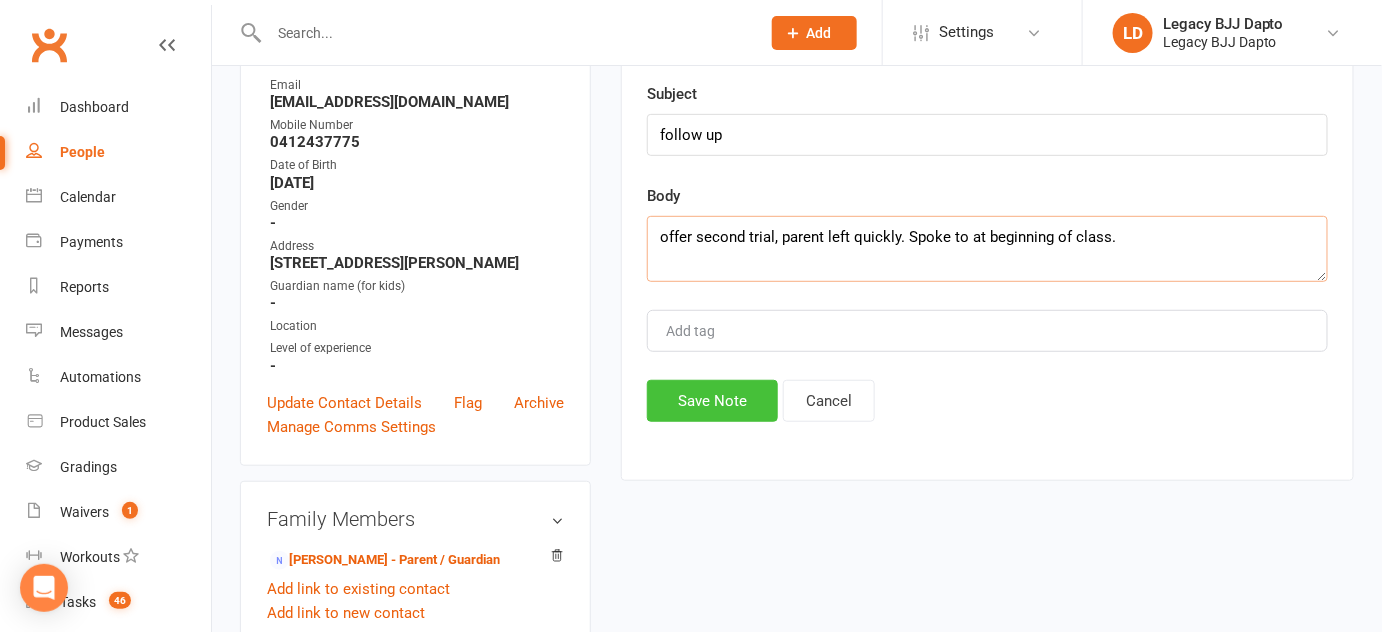 type on "offer second trial, parent left quickly. Spoke to at beginning of class." 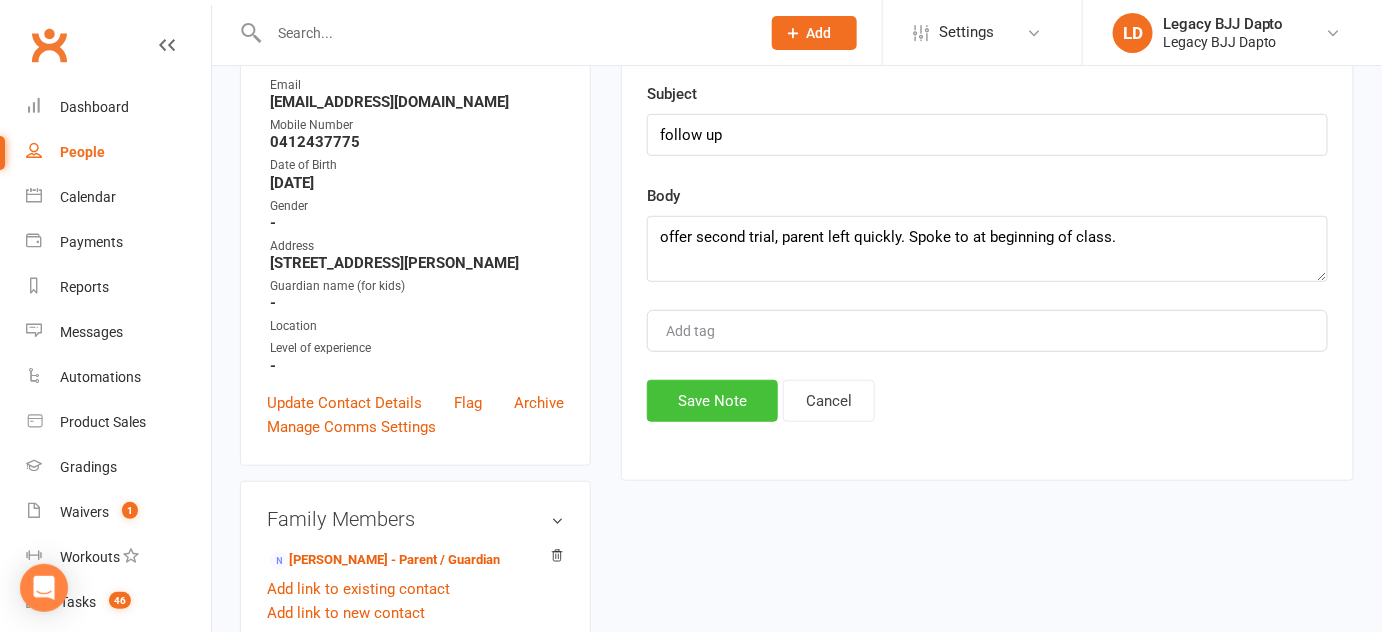 click on "Save Note" at bounding box center [712, 401] 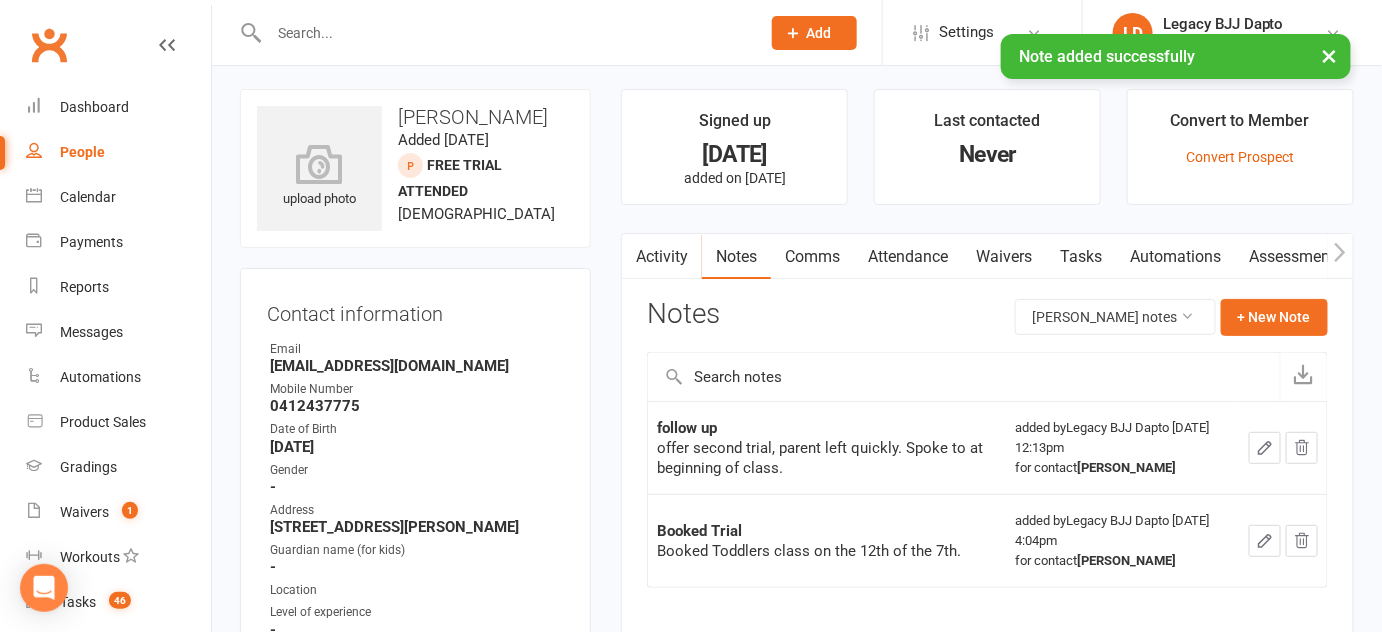 scroll, scrollTop: 0, scrollLeft: 0, axis: both 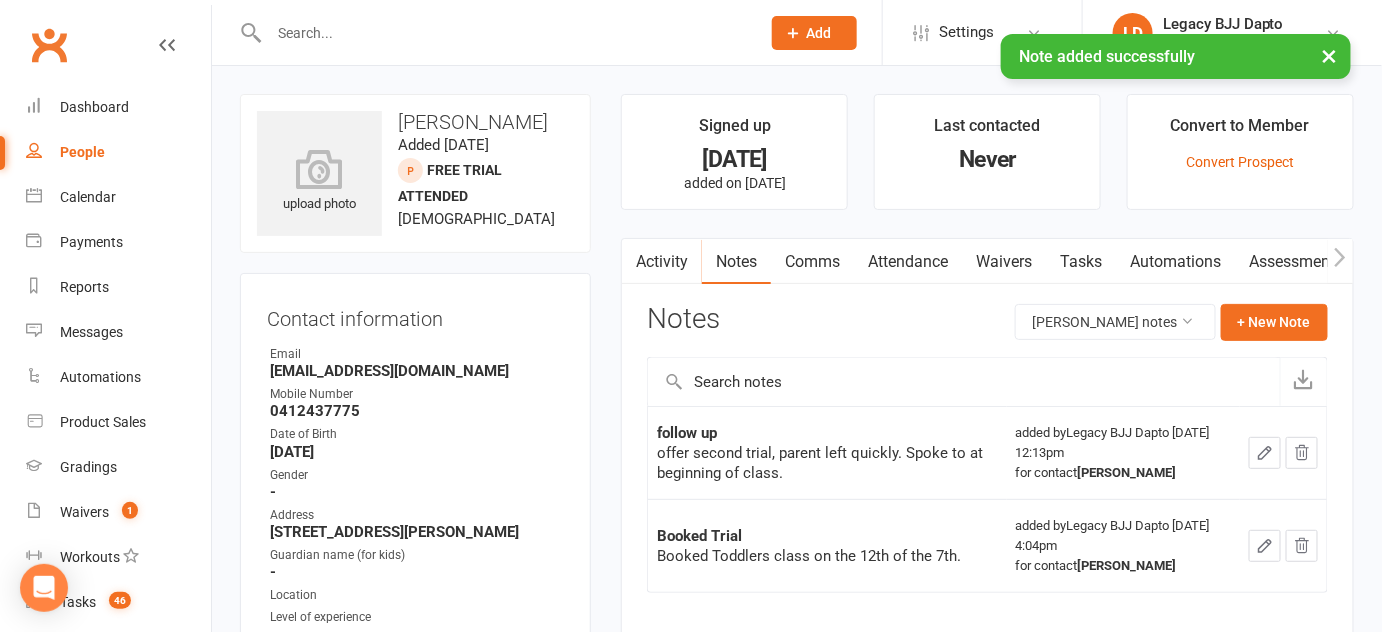 click on "× Note added successfully" at bounding box center [678, 34] 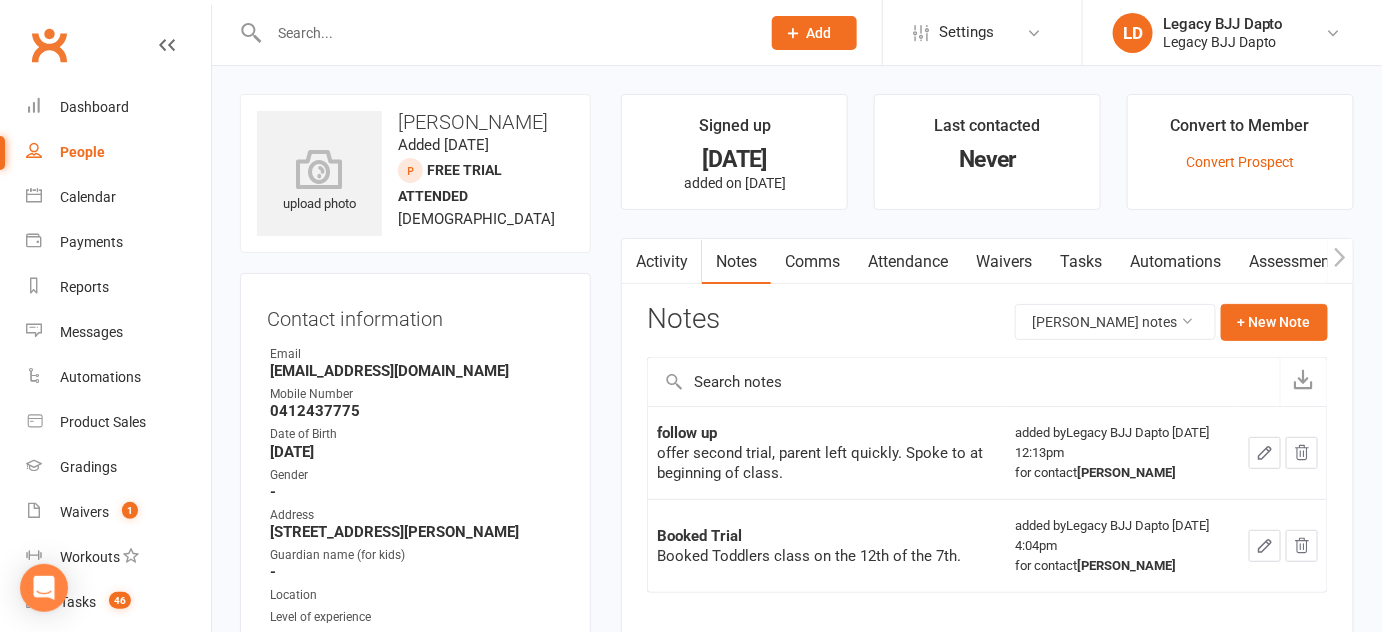 click at bounding box center [493, 32] 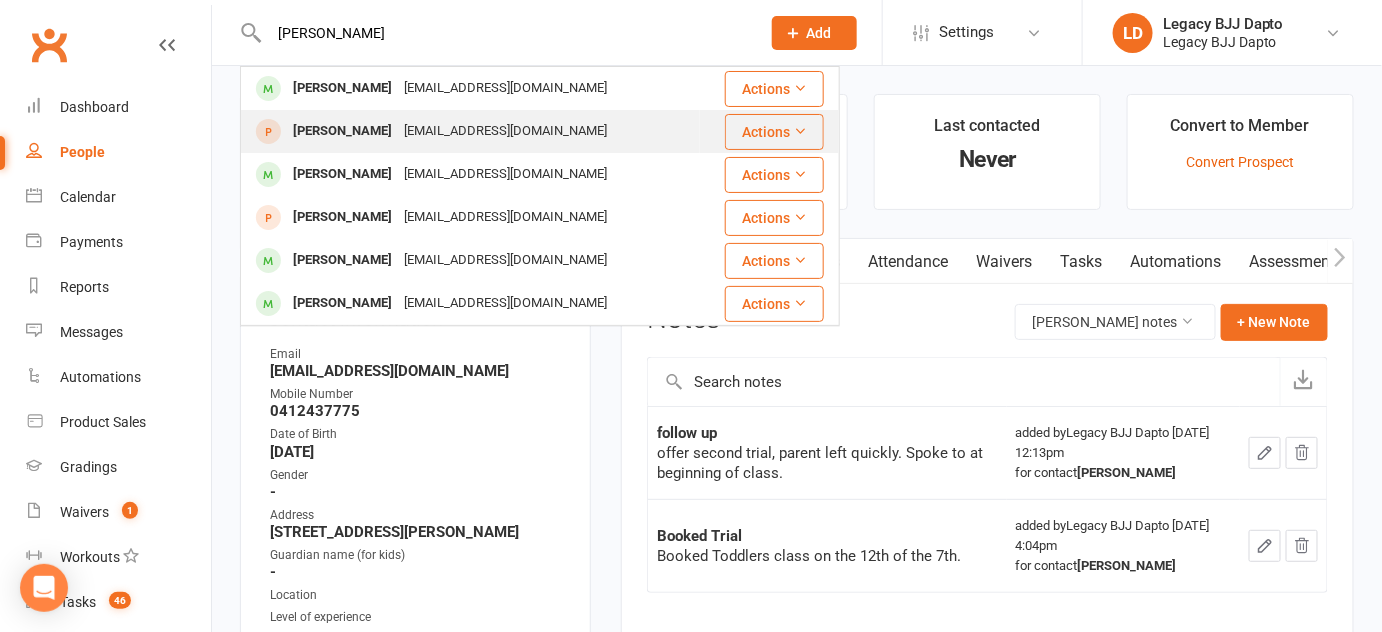 type on "[PERSON_NAME]" 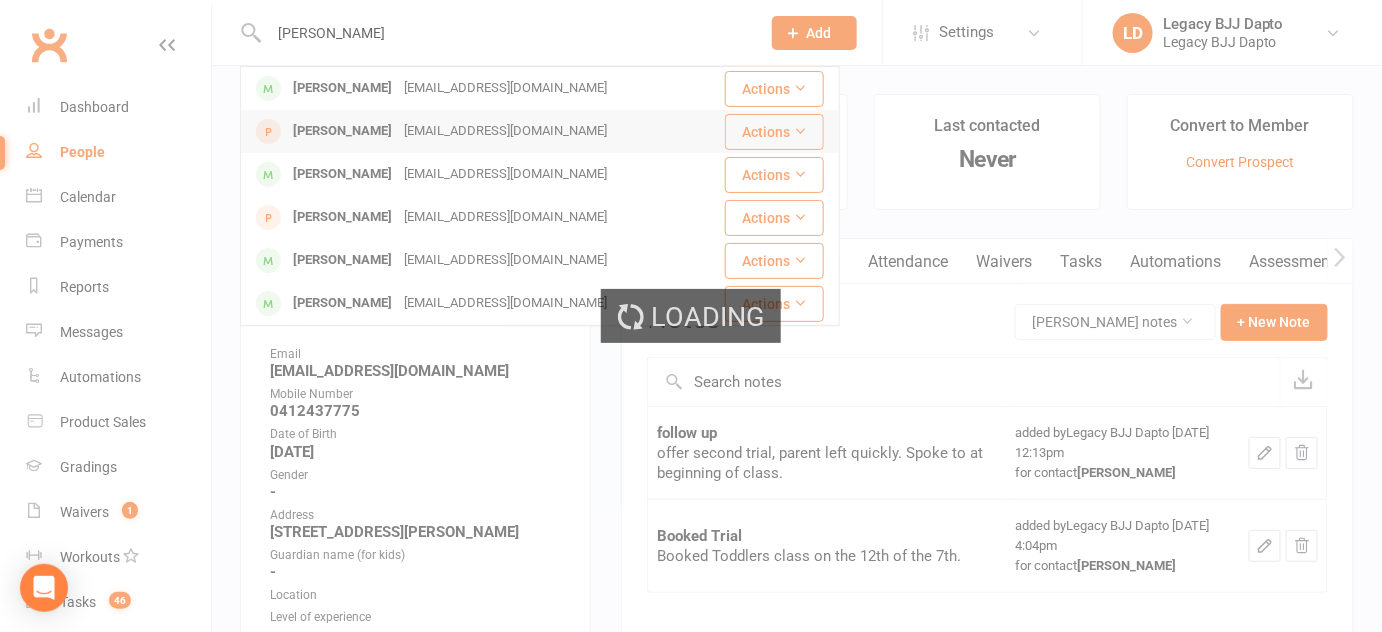type 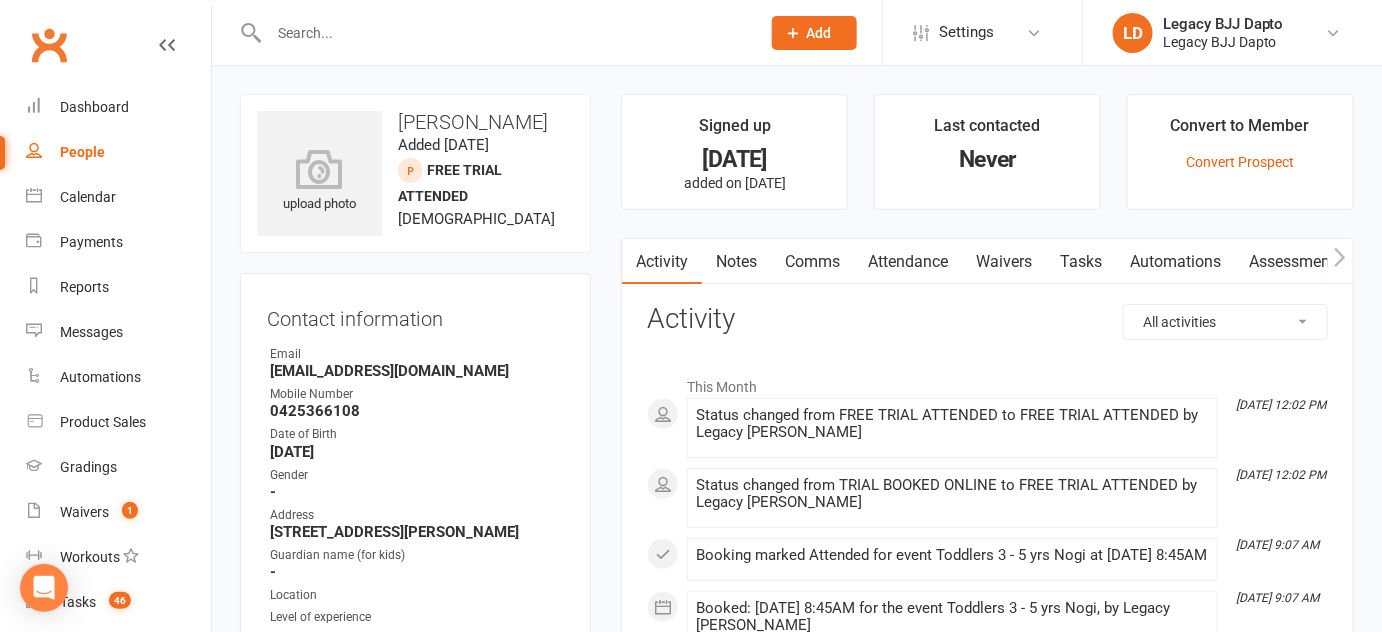 click on "Notes" at bounding box center (736, 262) 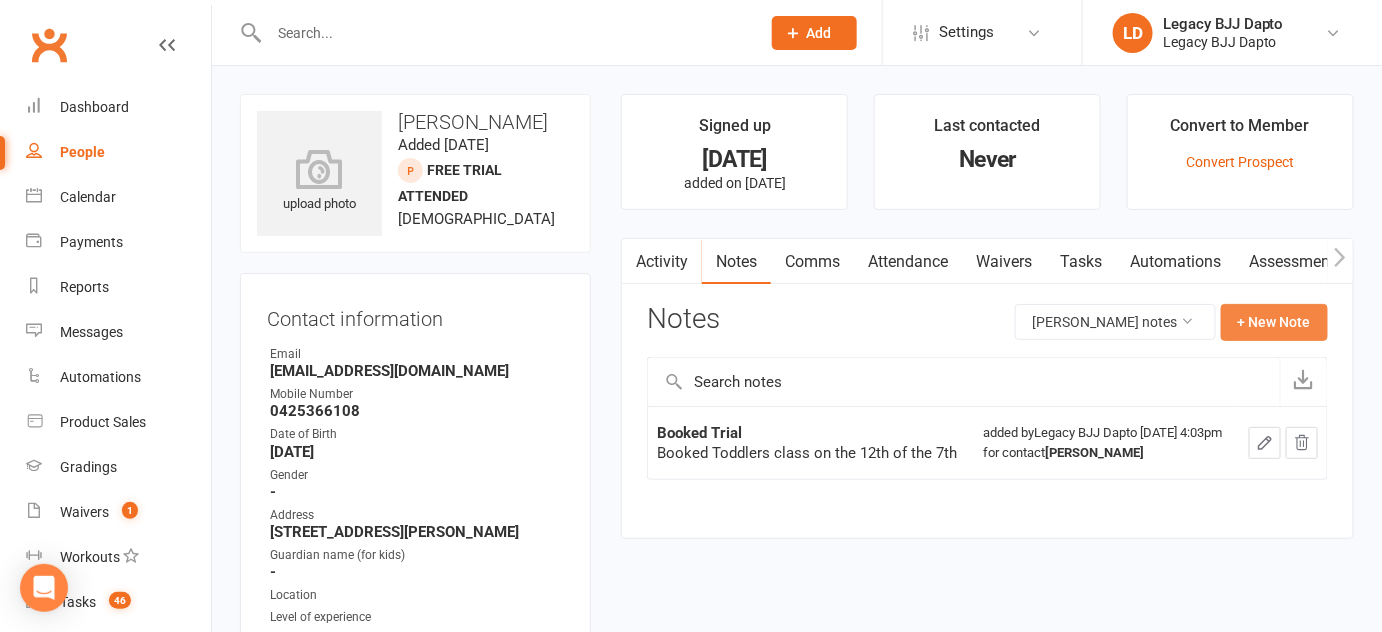 click on "+ New Note" at bounding box center (1274, 322) 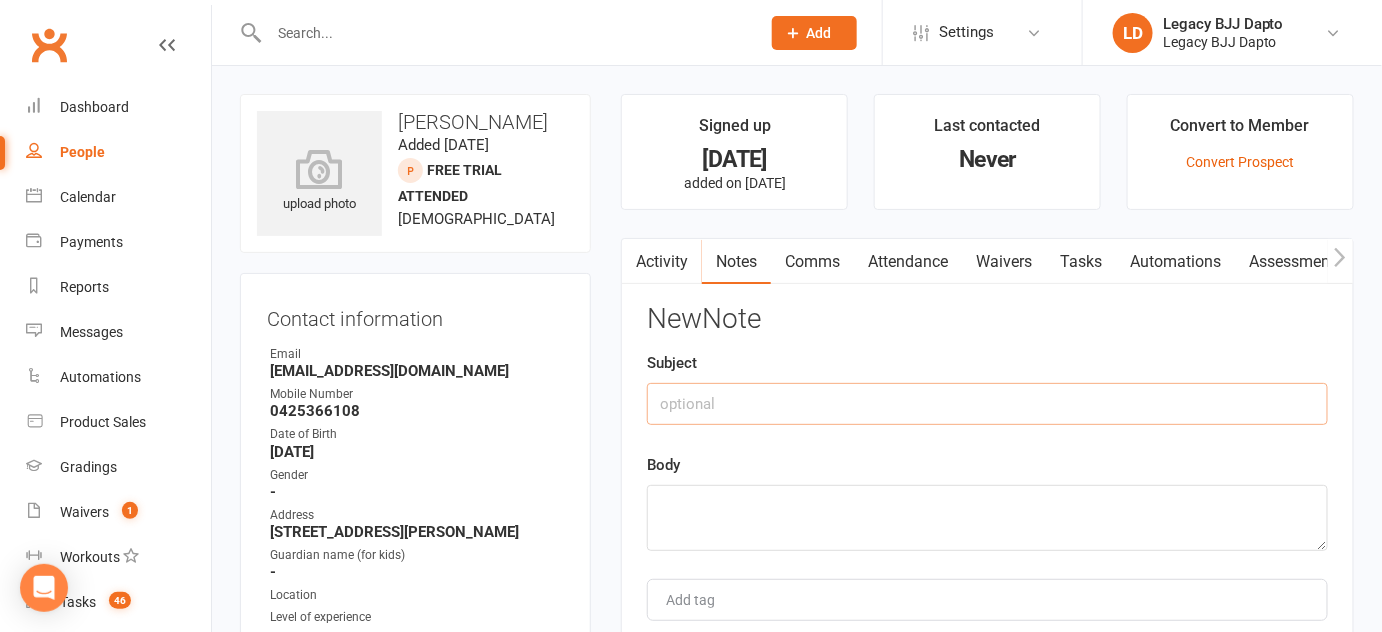 click at bounding box center (987, 404) 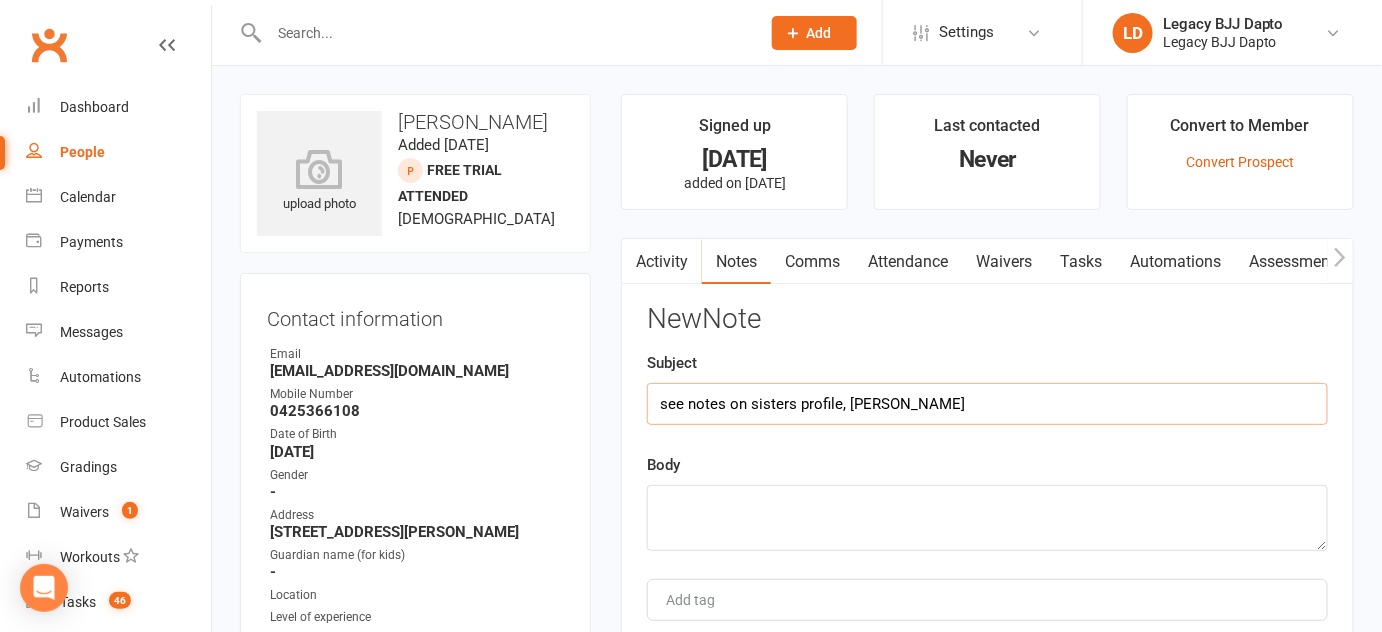 type on "see notes on sisters profile, [PERSON_NAME]" 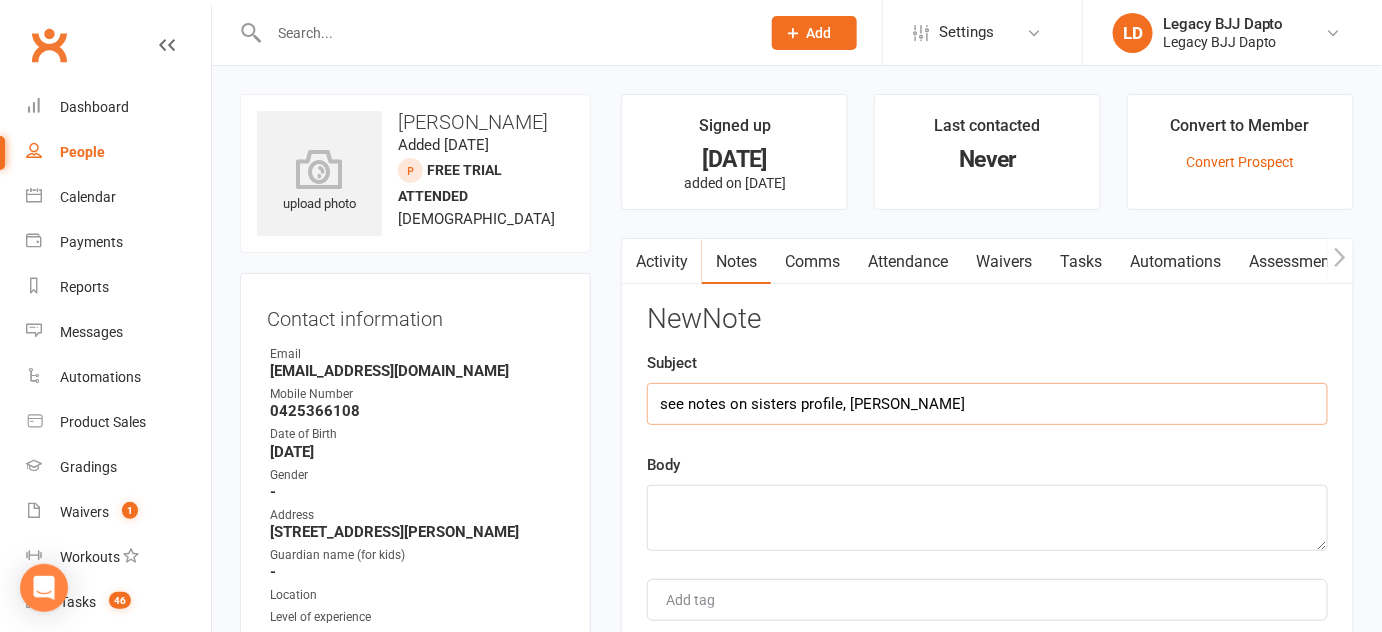 scroll, scrollTop: 381, scrollLeft: 0, axis: vertical 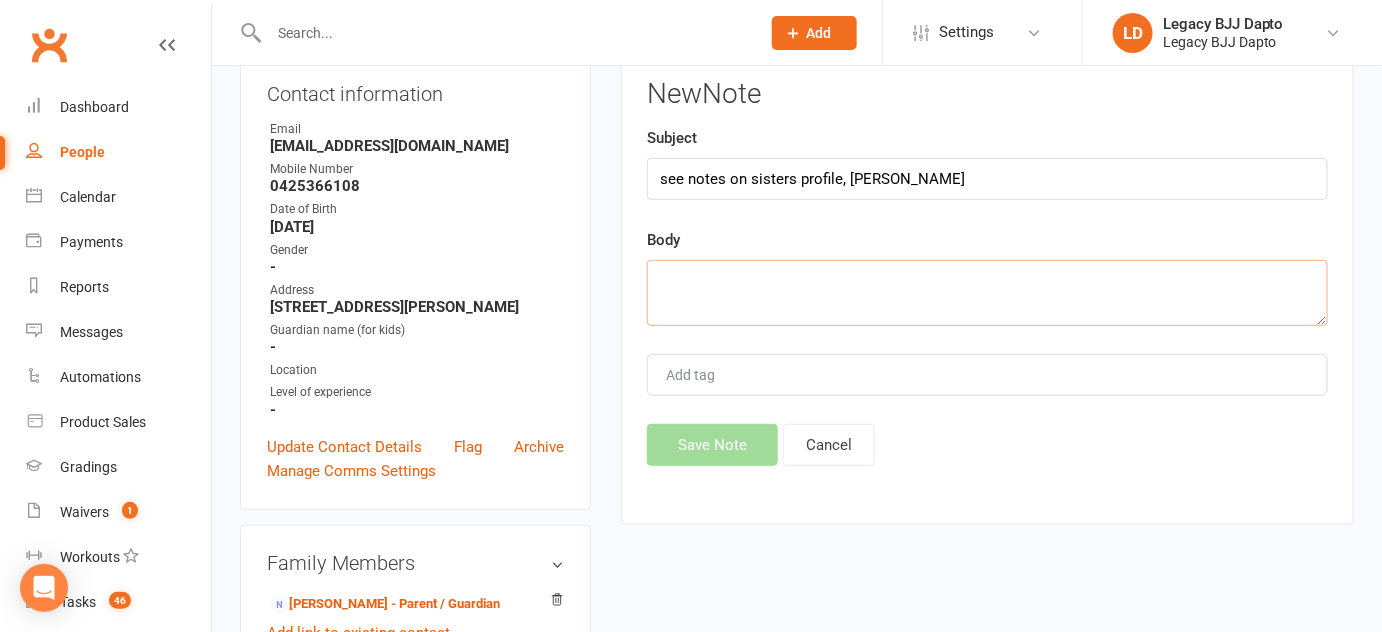 click at bounding box center (987, 293) 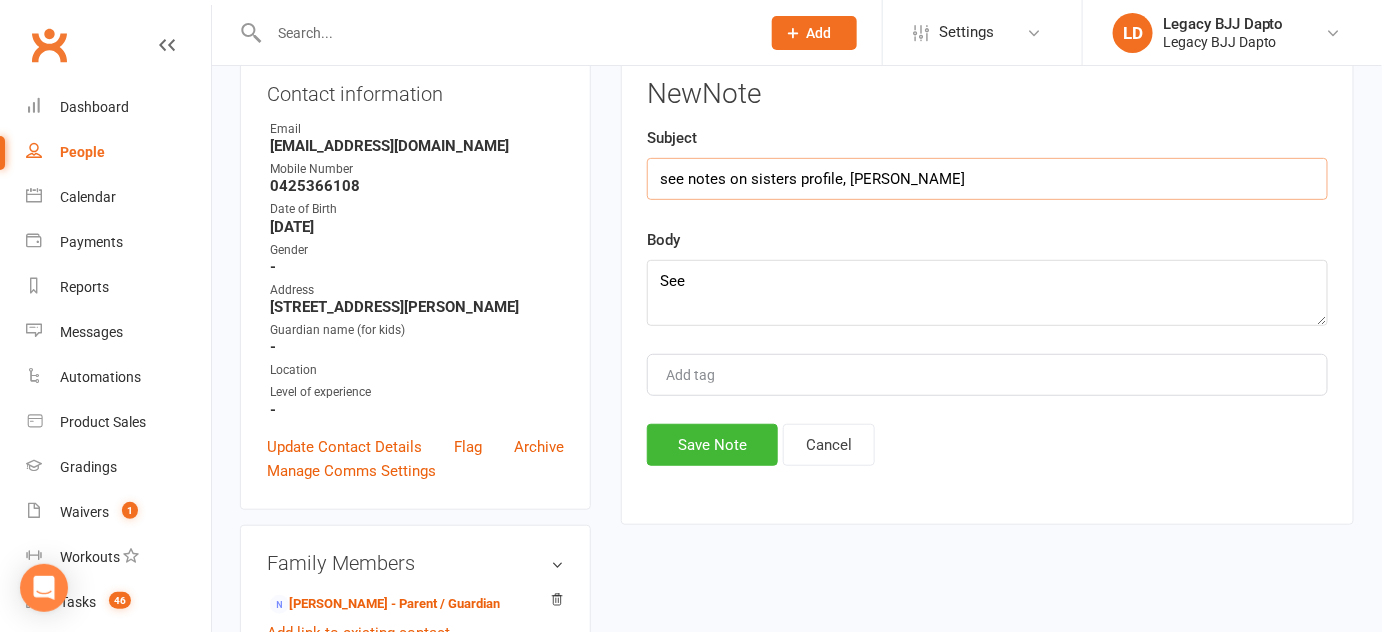 drag, startPoint x: 930, startPoint y: 179, endPoint x: 685, endPoint y: 192, distance: 245.34465 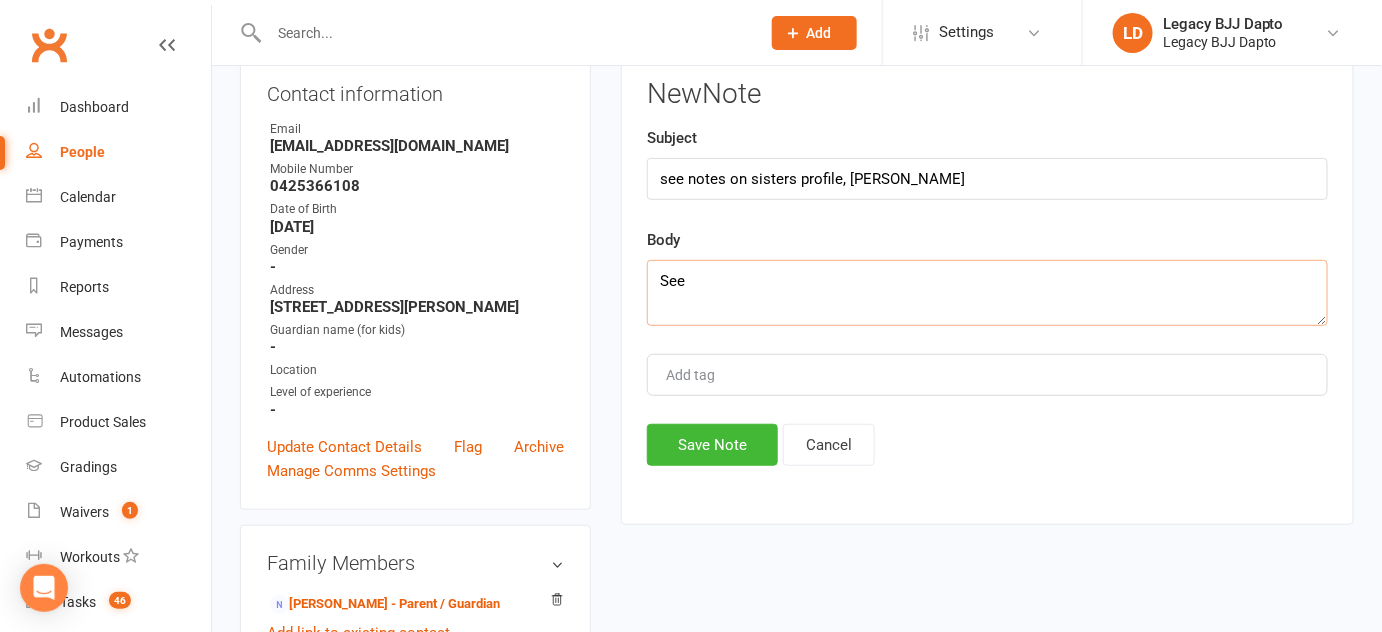 paste on "notes on sisters profile, [PERSON_NAME]" 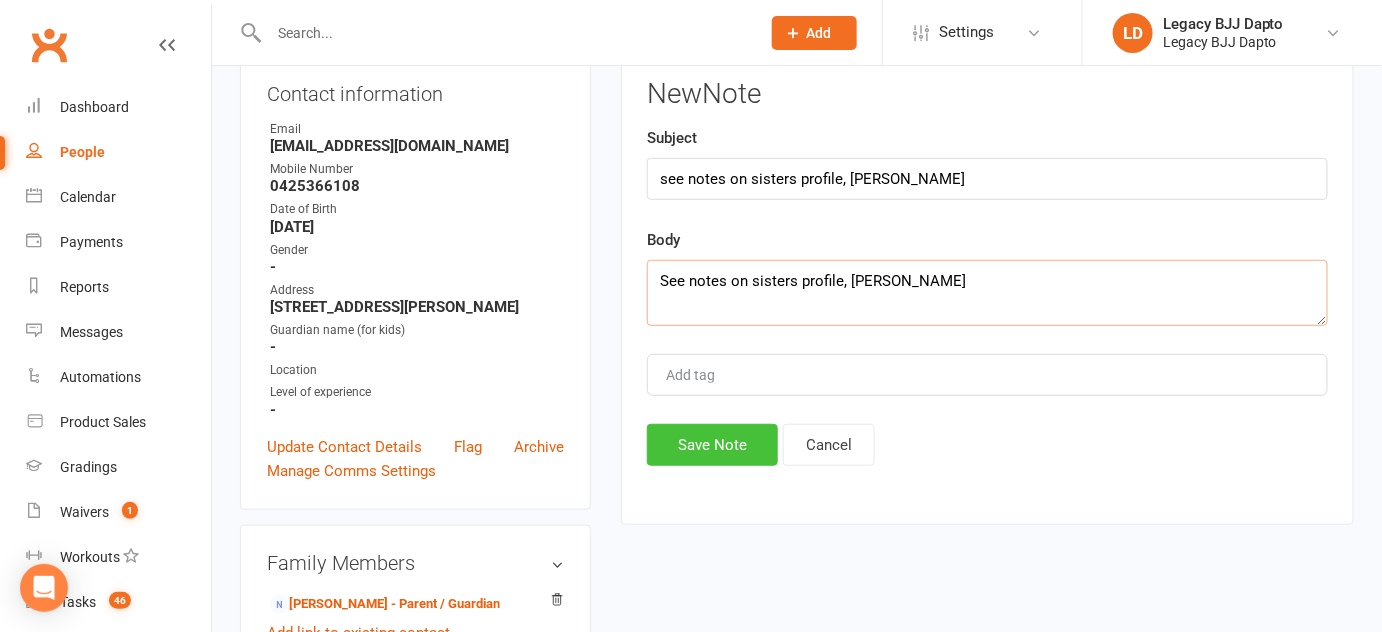 type on "See notes on sisters profile, [PERSON_NAME]" 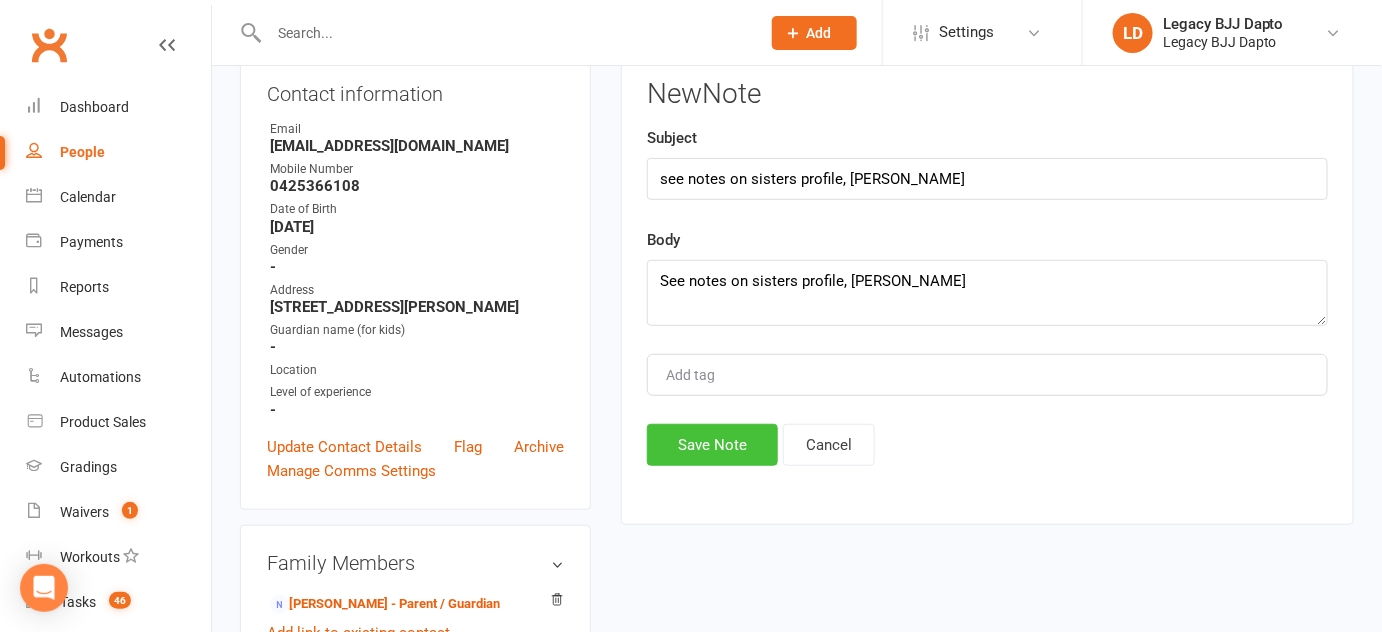 click on "Save Note" at bounding box center [712, 445] 